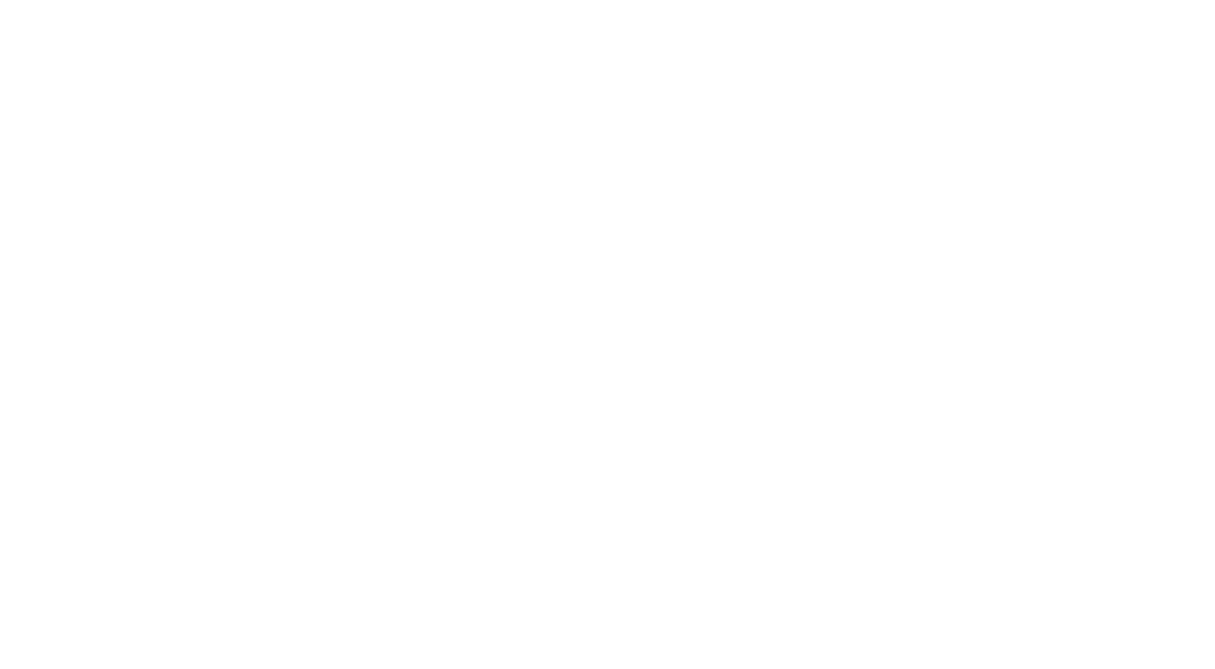 scroll, scrollTop: 0, scrollLeft: 0, axis: both 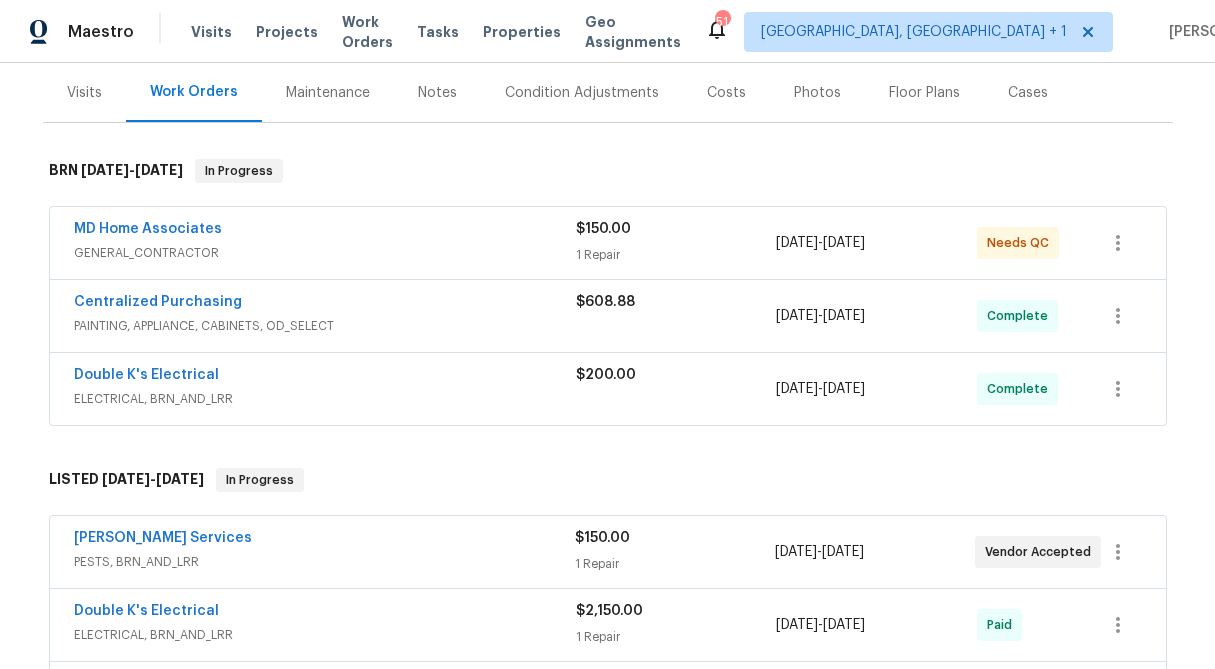 click on "1 Repair" at bounding box center [676, 255] 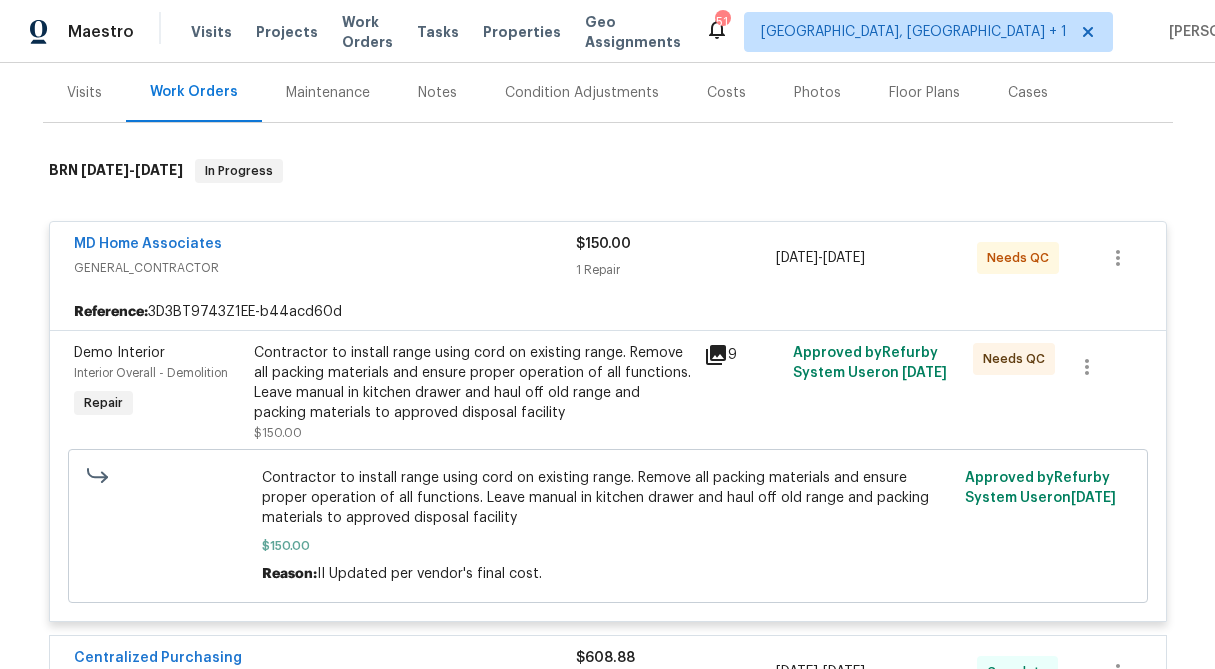 click on "$150.00" at bounding box center [603, 244] 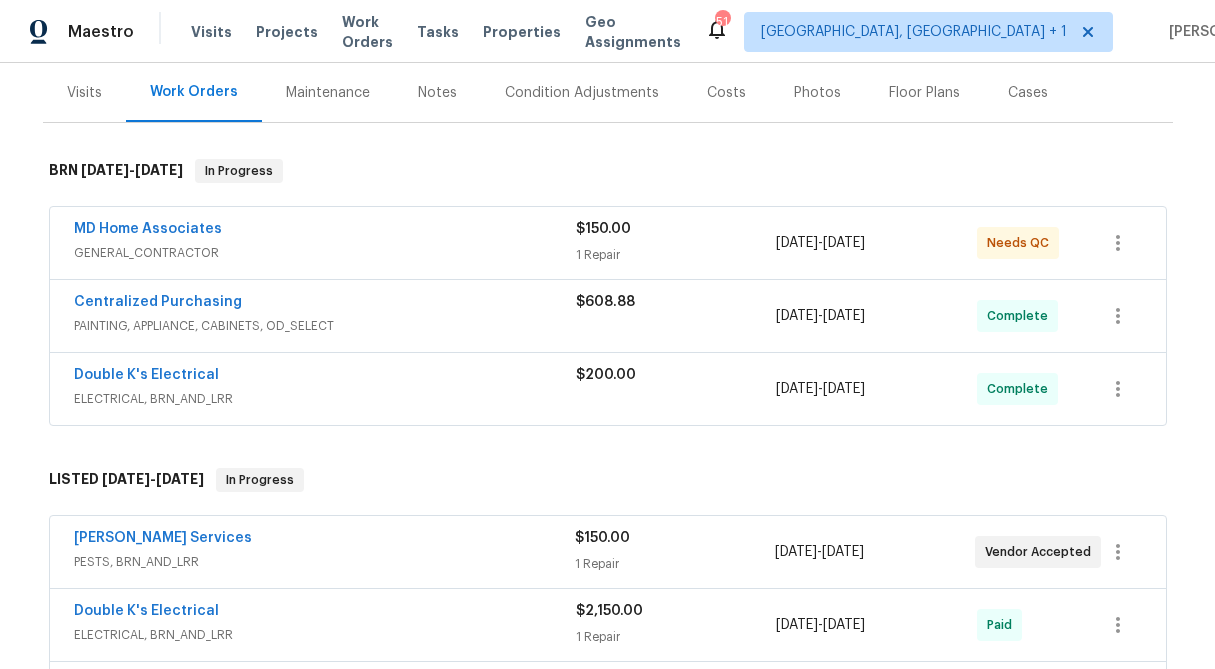 click on "1 Repair" at bounding box center (676, 255) 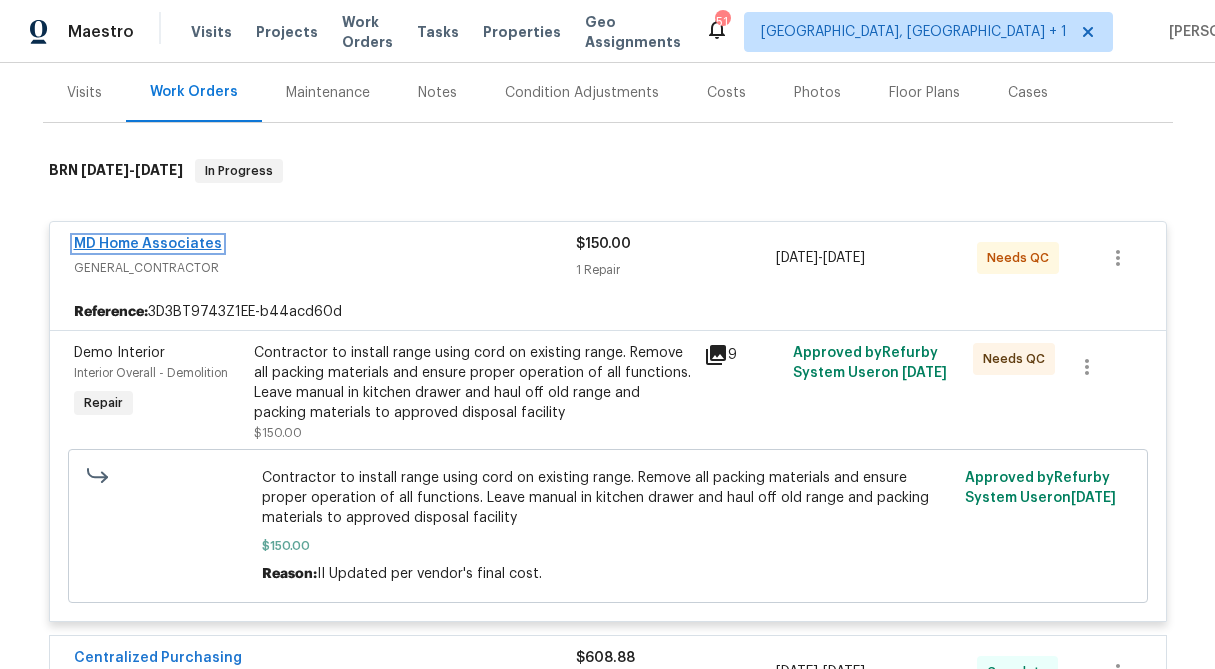 click on "MD Home Associates" at bounding box center (148, 244) 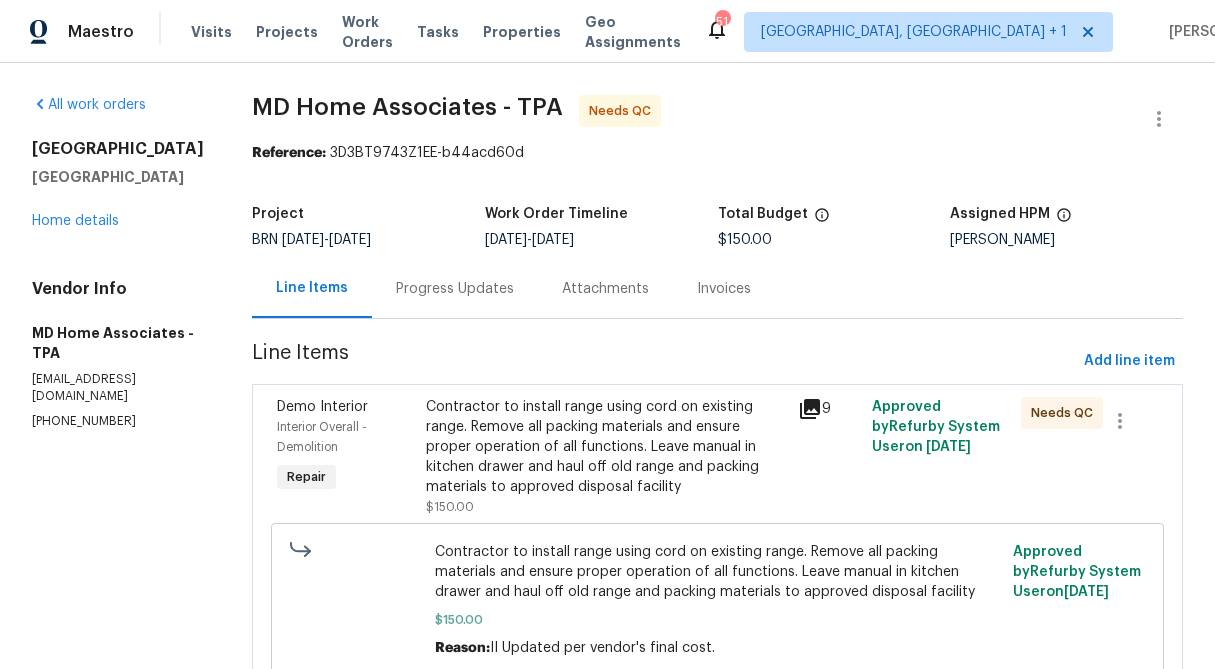 click on "Progress Updates" at bounding box center [455, 288] 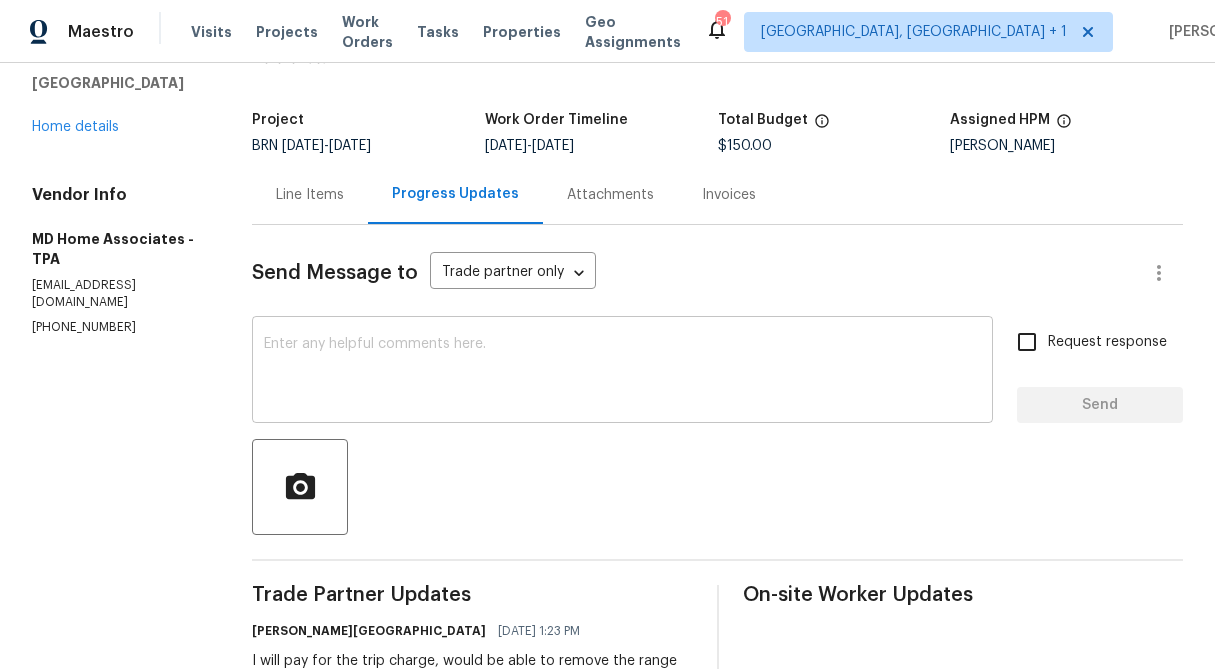 scroll, scrollTop: 0, scrollLeft: 0, axis: both 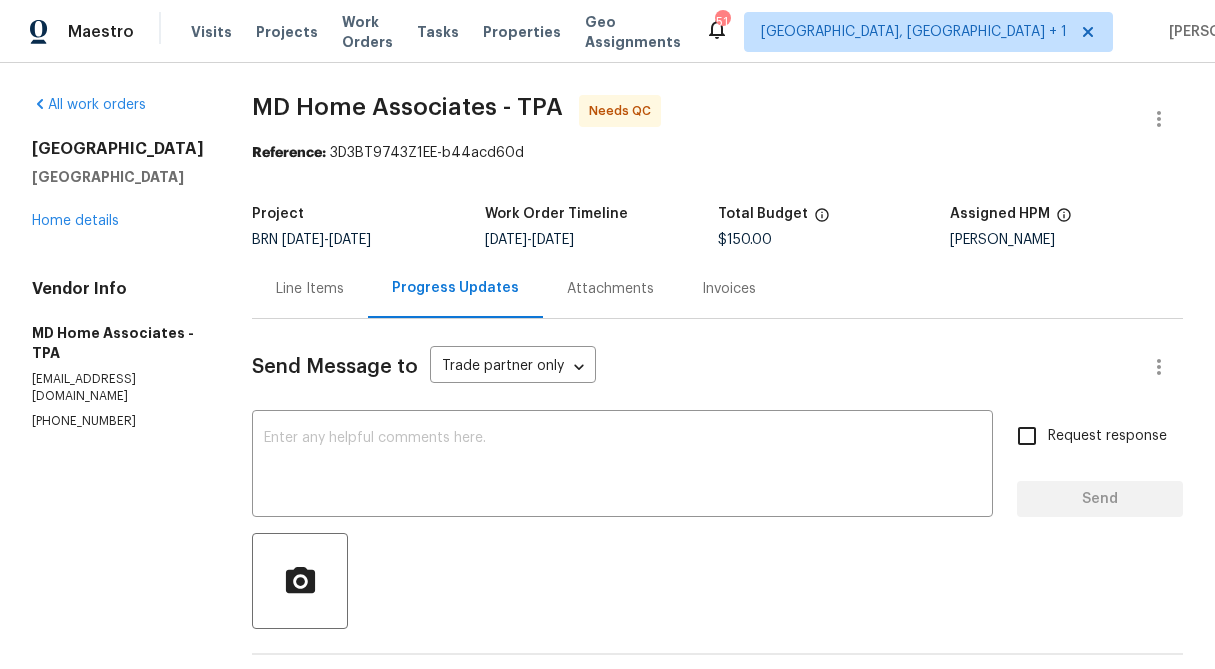 click on "Line Items" at bounding box center (310, 288) 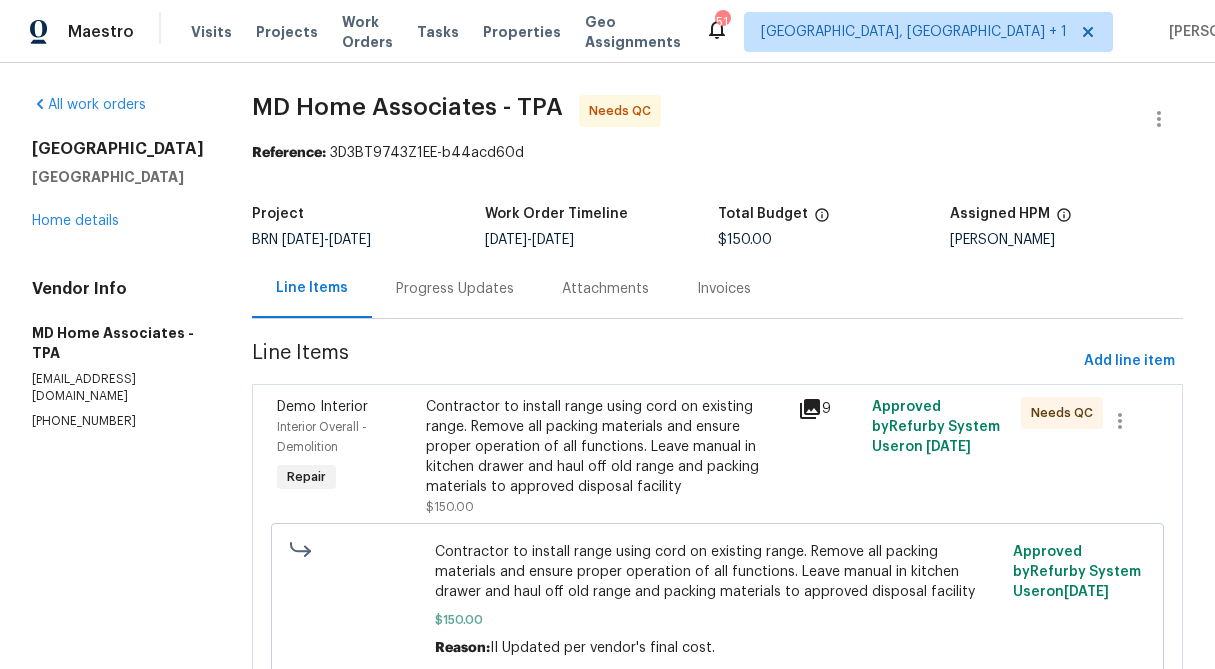click on "Contractor to install range using cord on existing range. Remove all packing materials and ensure proper operation of all functions. Leave manual in kitchen drawer and haul off old range and packing materials to approved disposal facility" at bounding box center (606, 447) 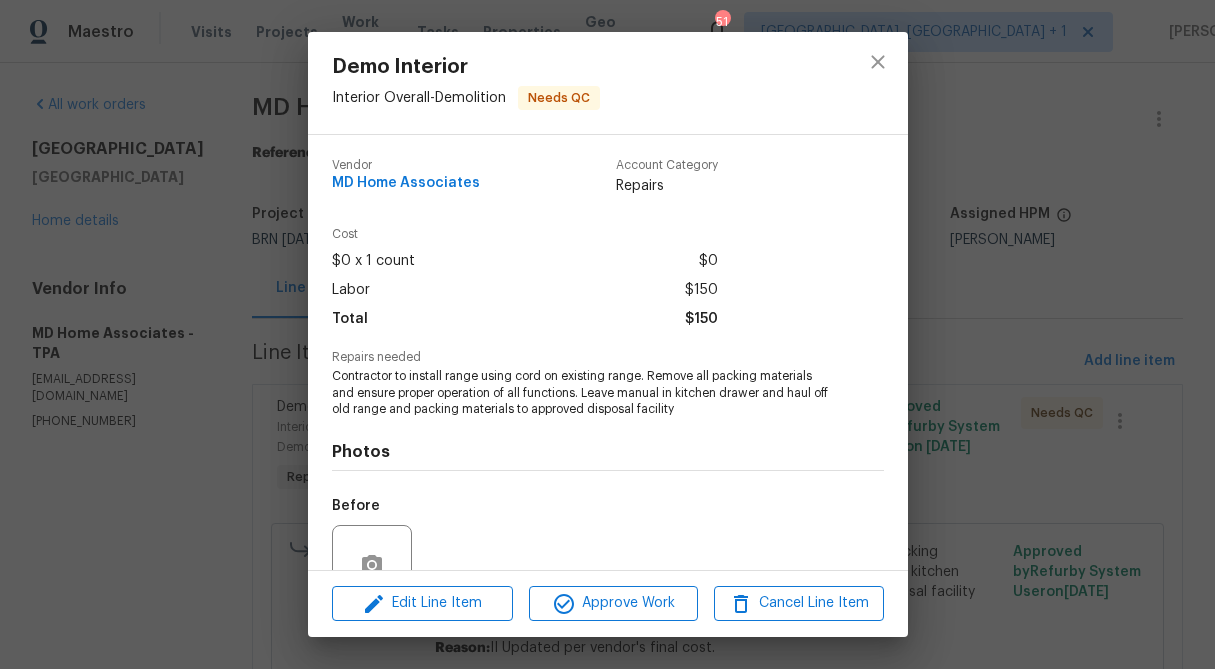 scroll, scrollTop: 185, scrollLeft: 0, axis: vertical 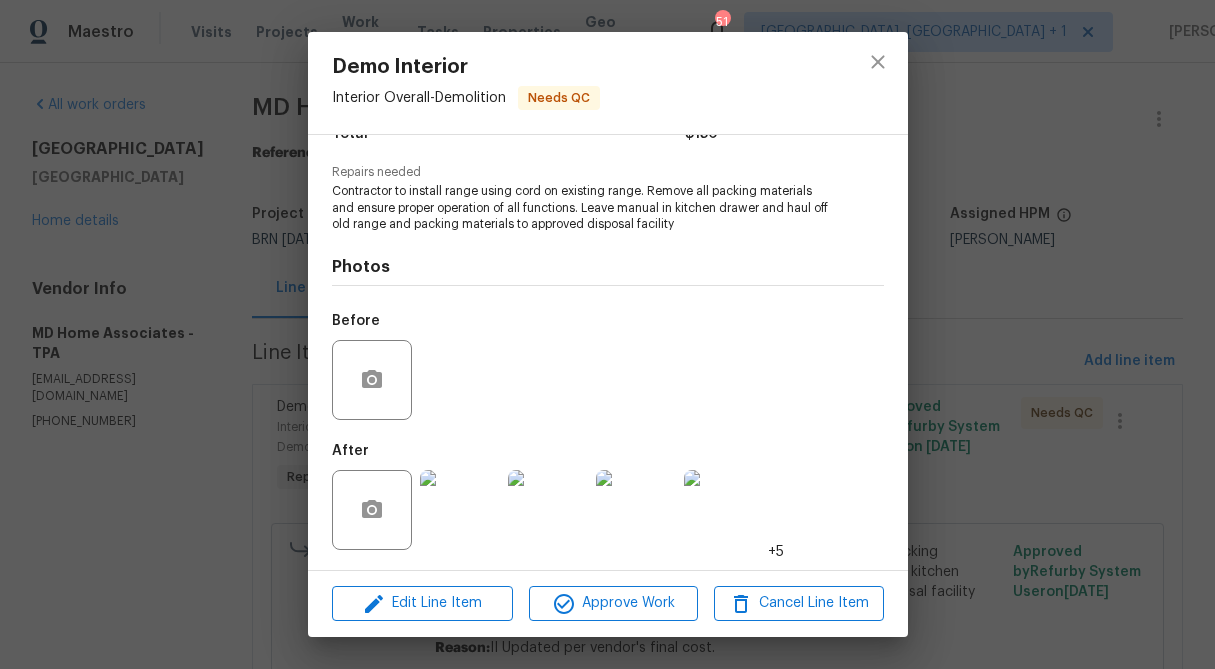 click at bounding box center [460, 510] 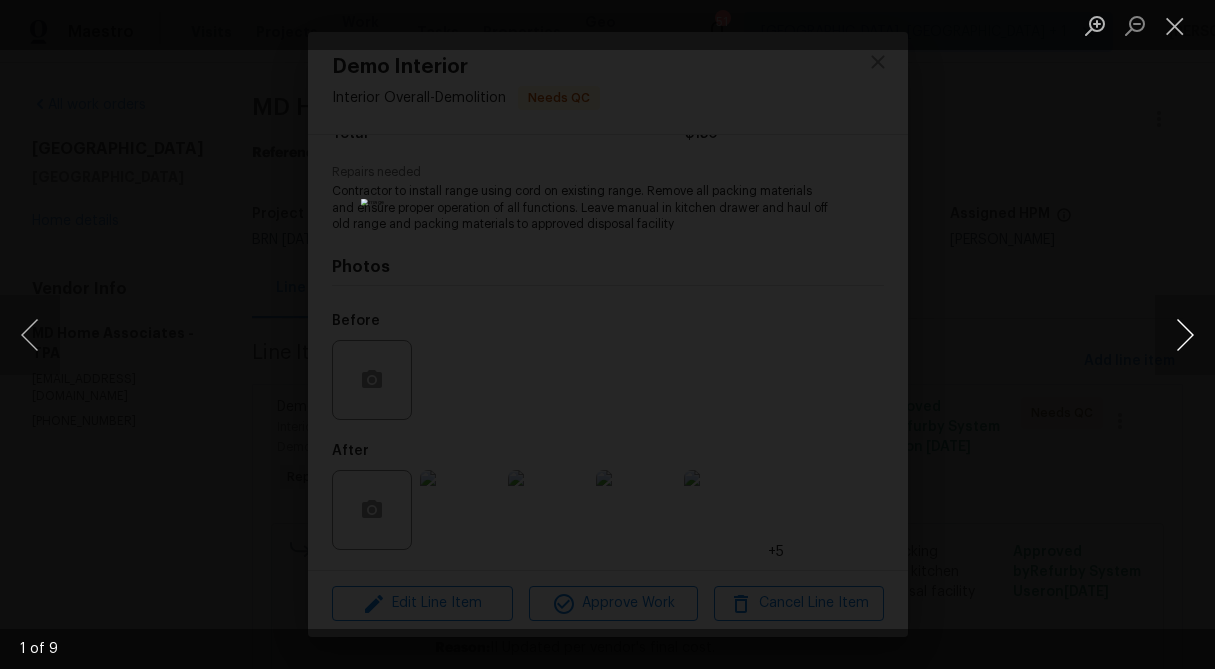 click at bounding box center (1185, 335) 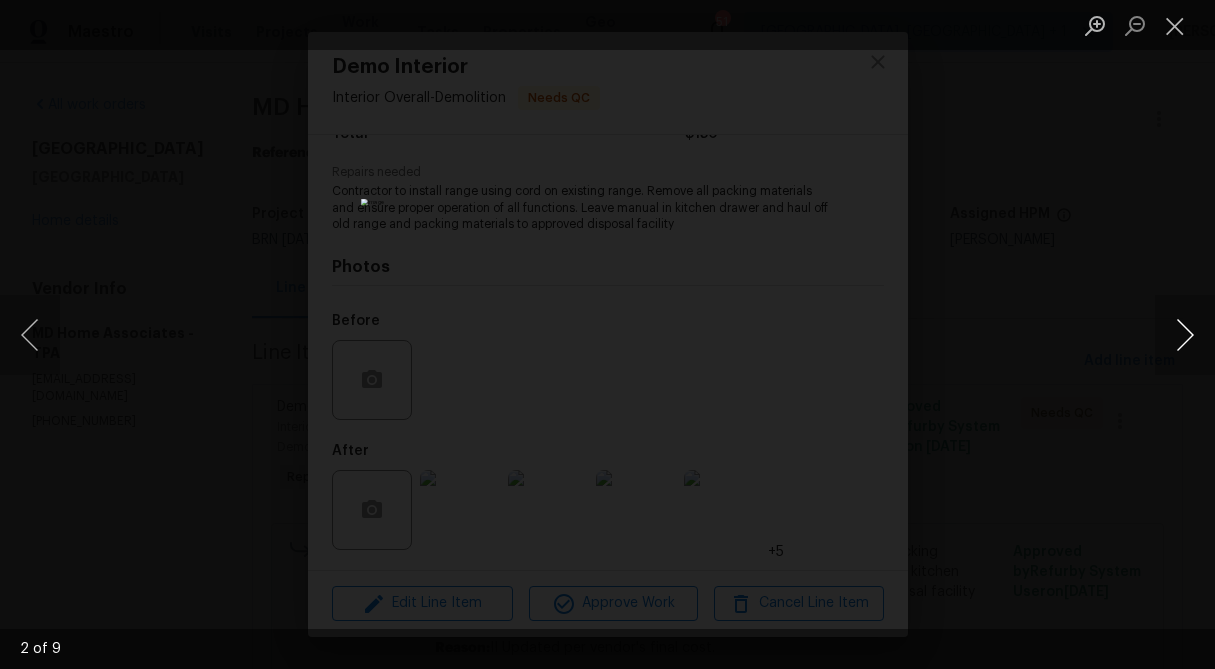 click at bounding box center (1185, 335) 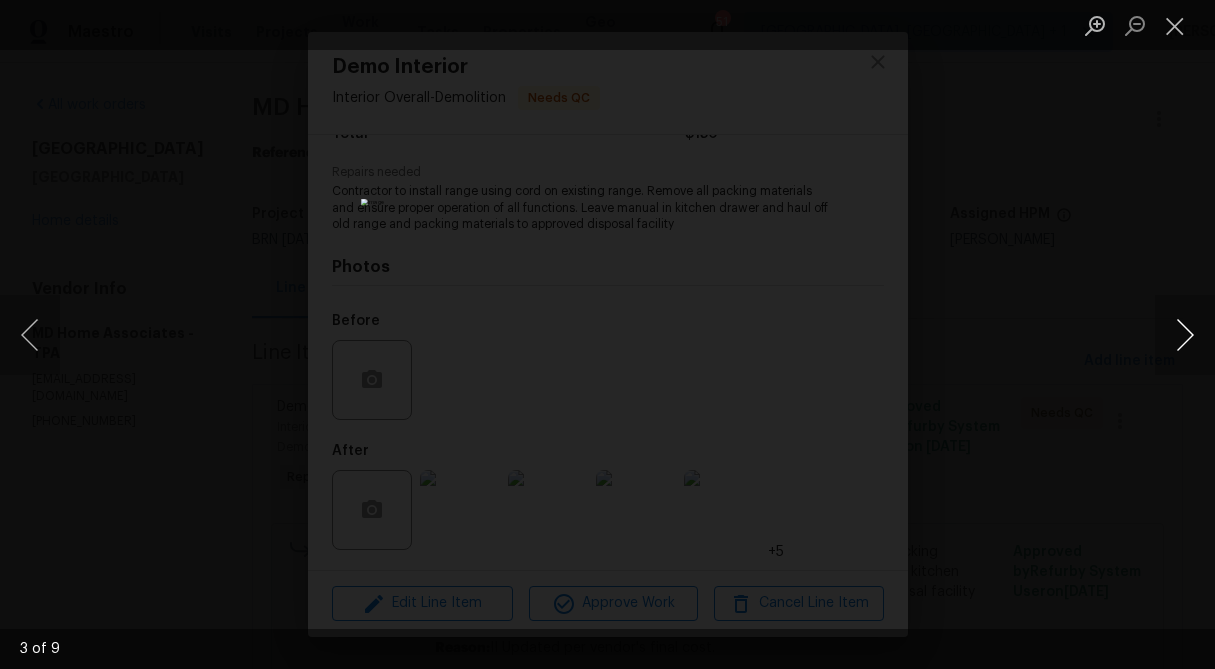 click at bounding box center [1185, 335] 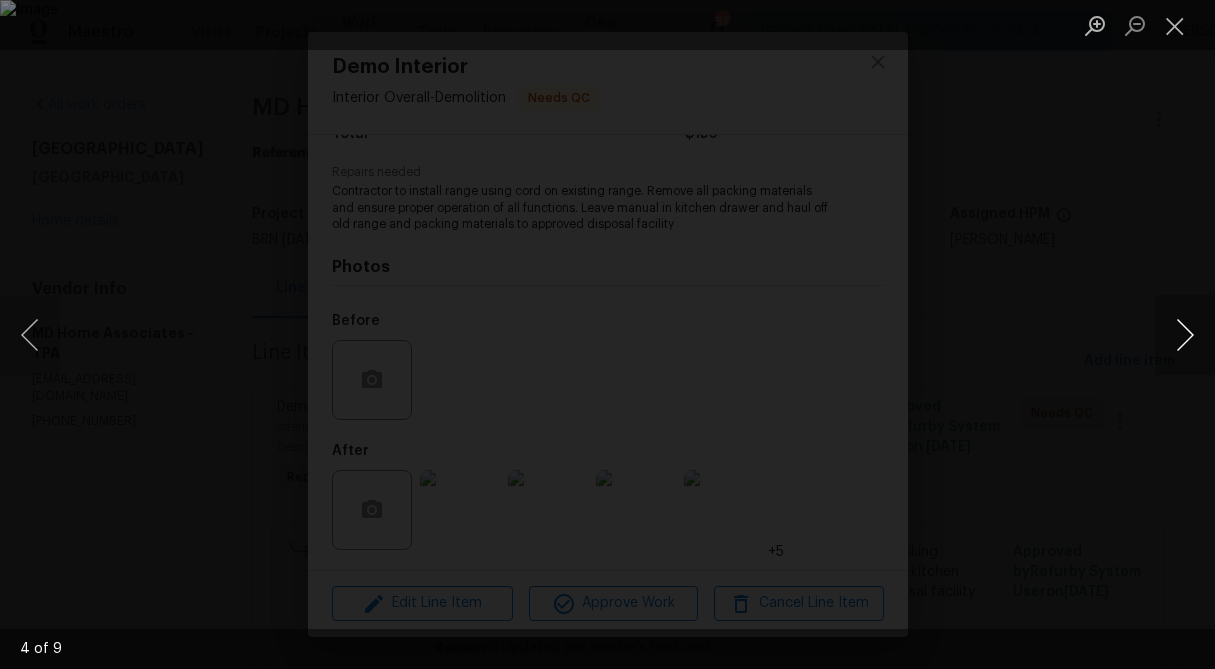 click at bounding box center (1185, 335) 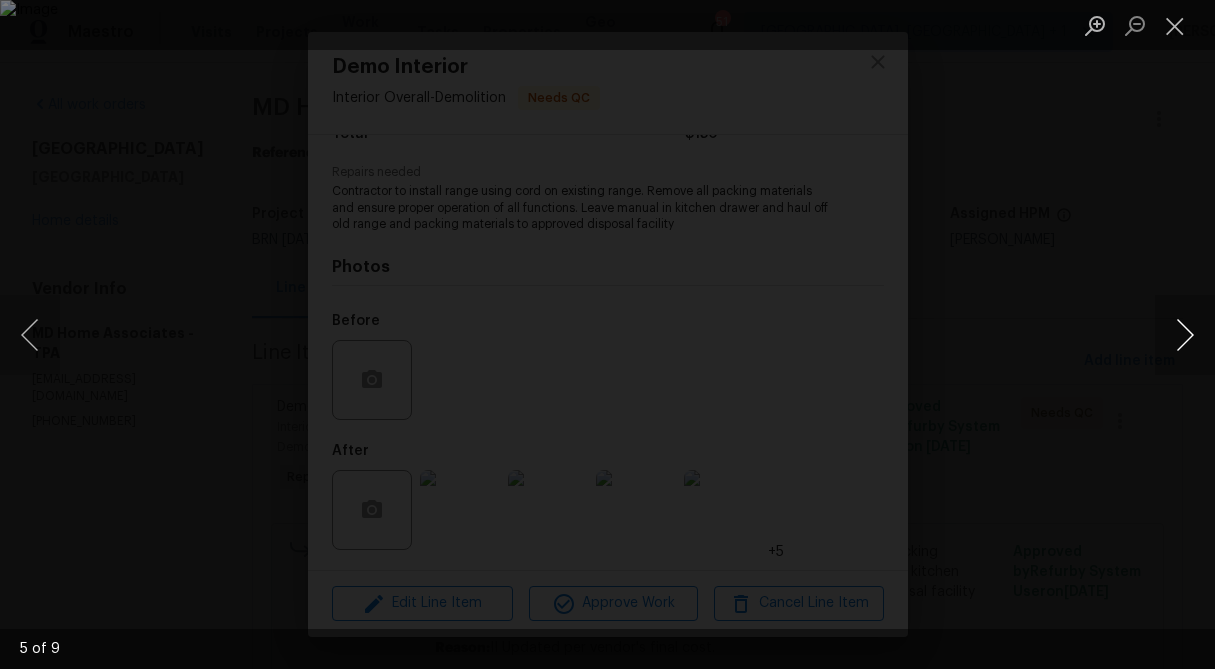 click at bounding box center [1185, 335] 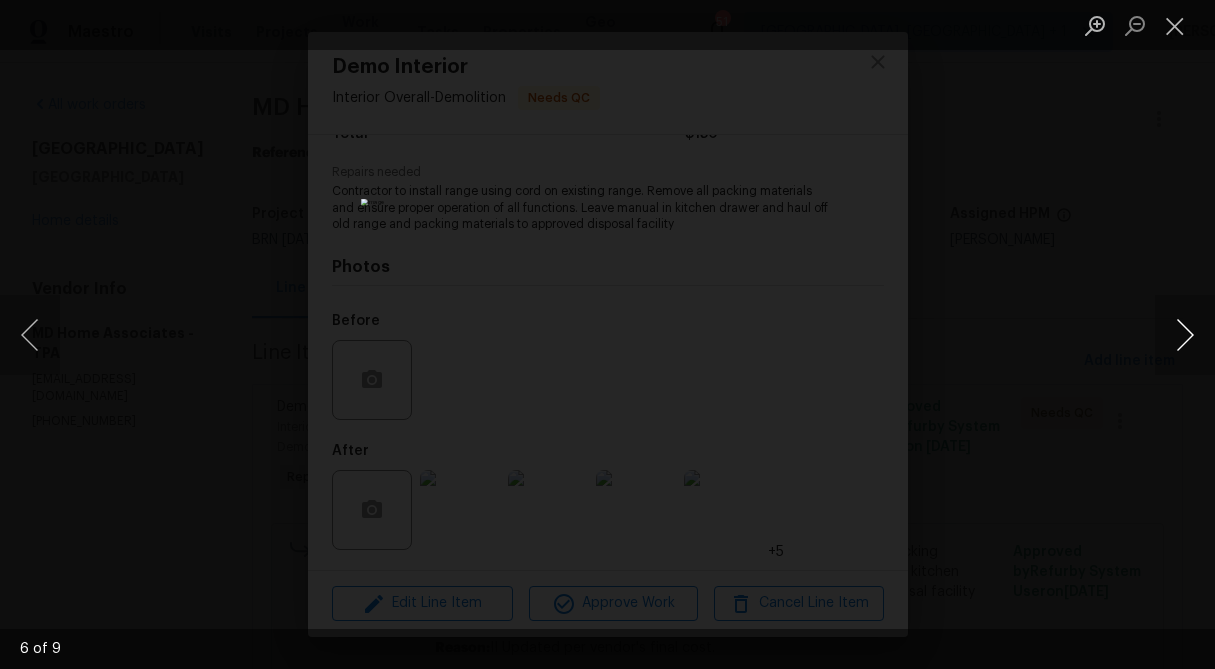 click at bounding box center [1185, 335] 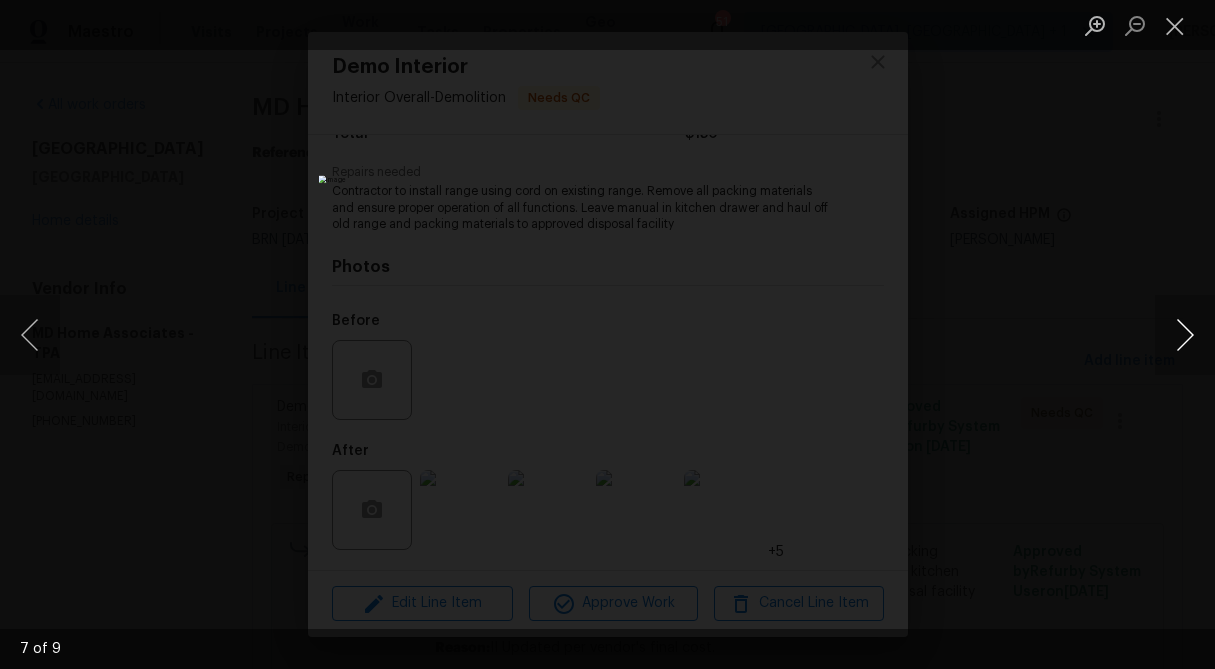 click at bounding box center (1185, 335) 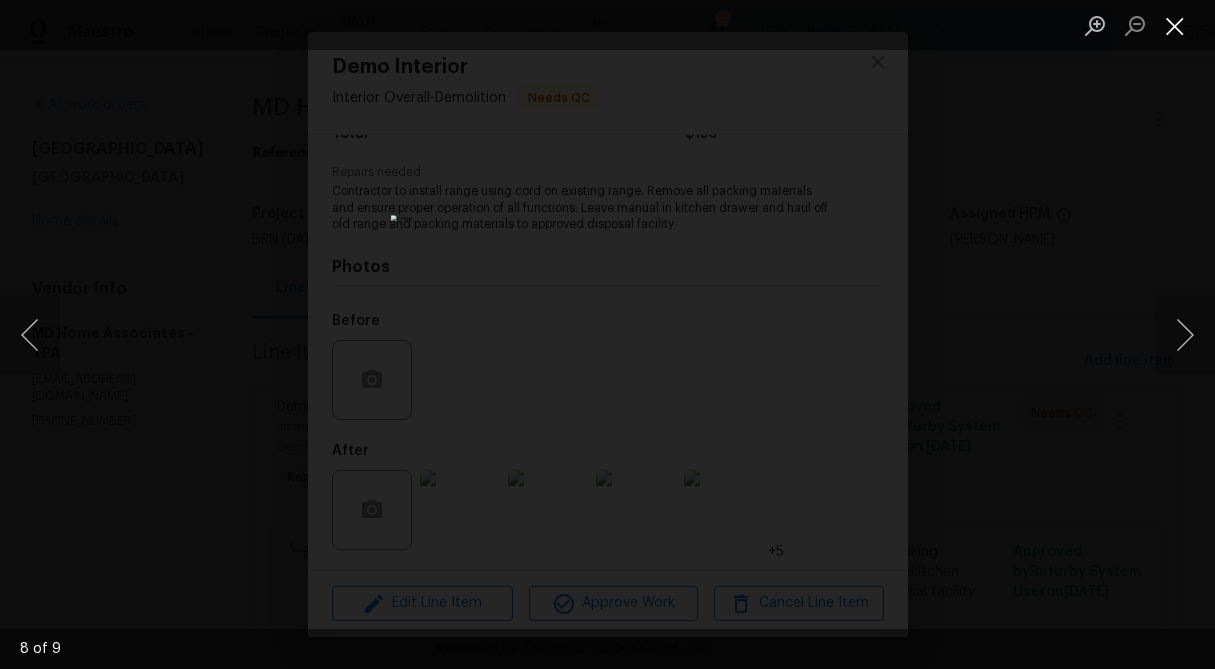 click at bounding box center [1175, 25] 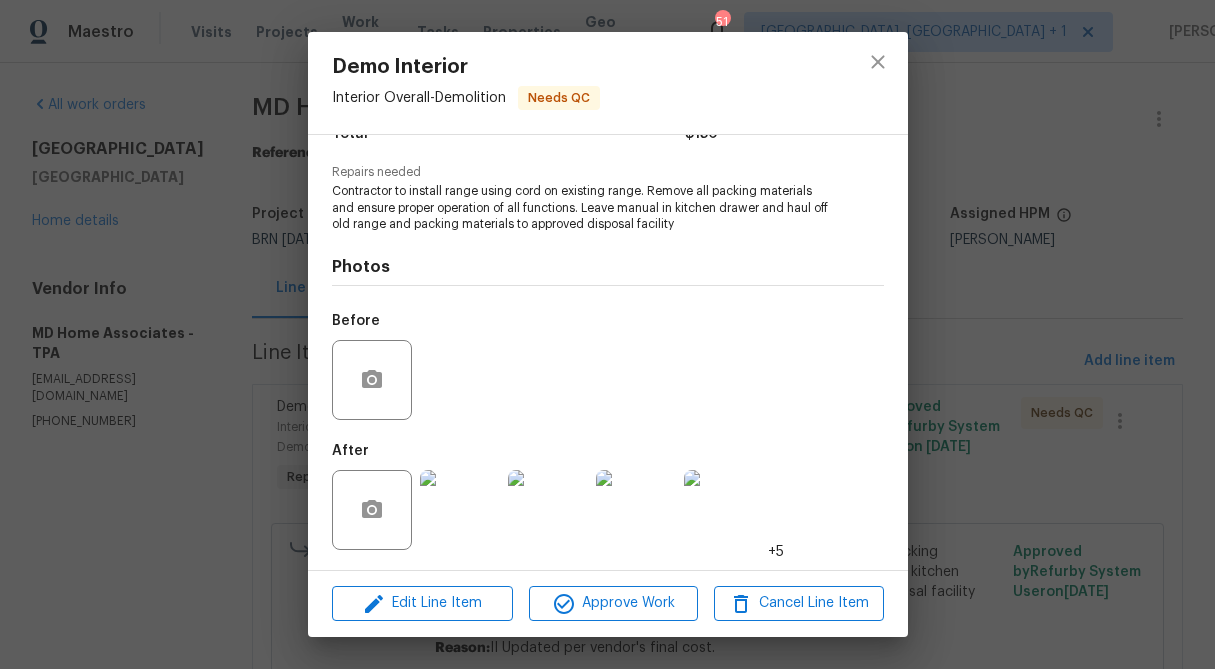 click at bounding box center (460, 510) 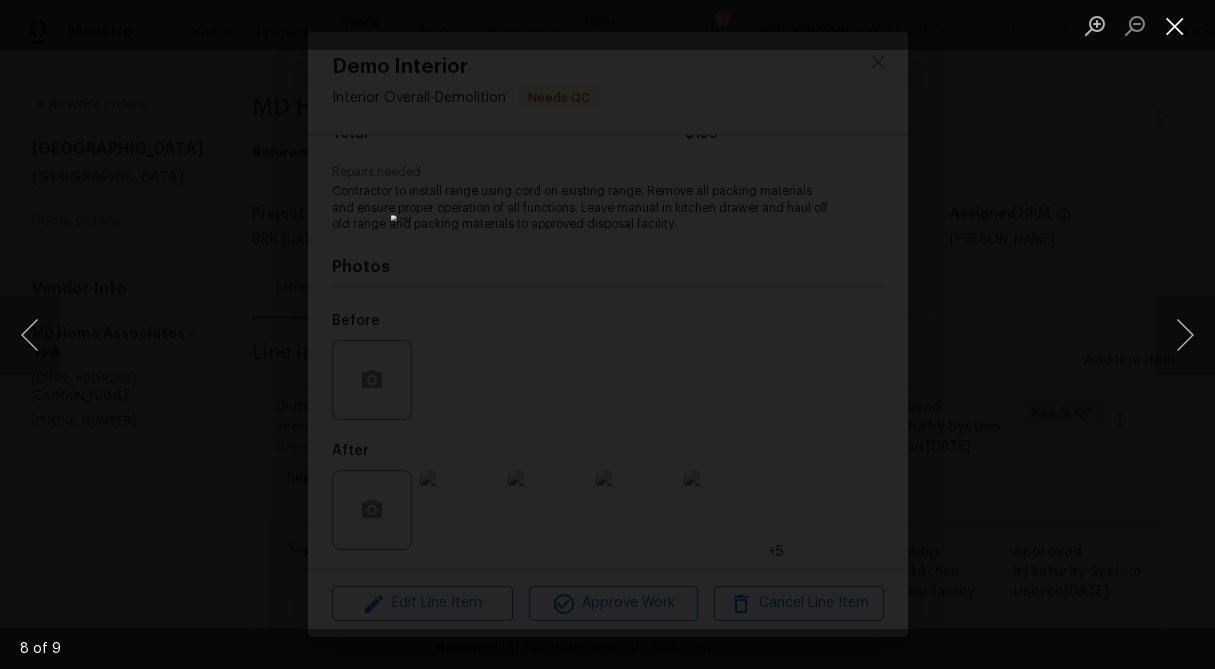 click at bounding box center [1175, 25] 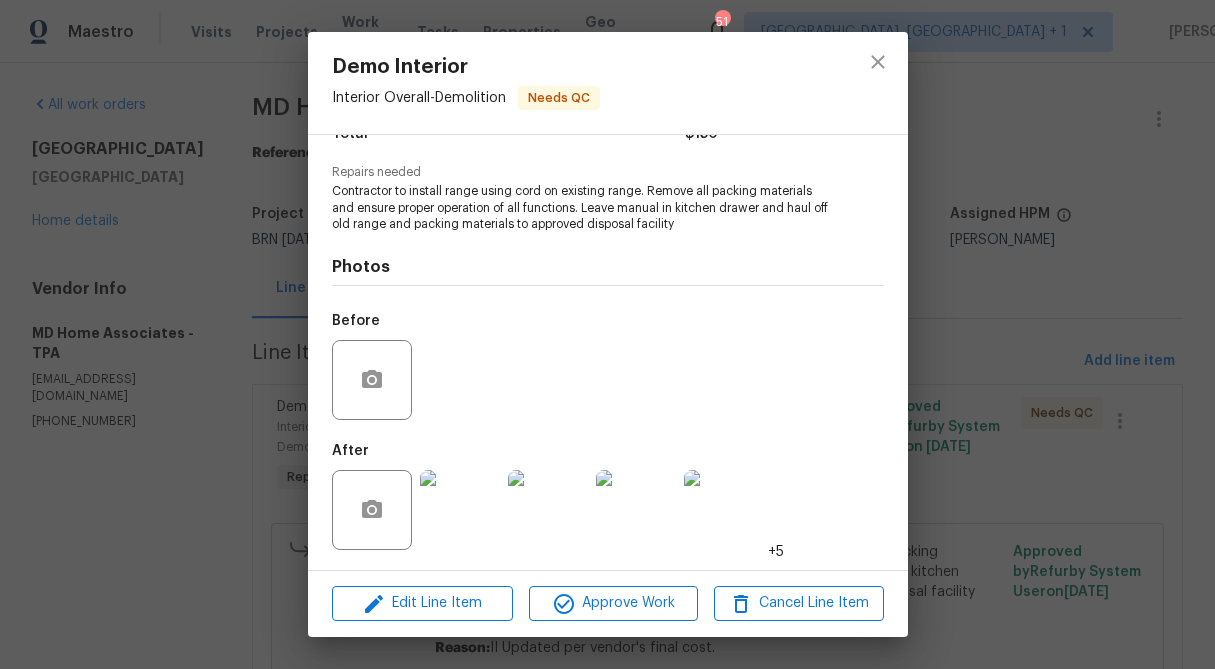 click on "Demo Interior Interior Overall  -  Demolition Needs QC Vendor MD Home Associates Account Category Repairs Cost $0 x 1 count $0 Labor $150 Total $150 Repairs needed Contractor to install range using cord on existing range. Remove all packing materials and ensure proper operation of all functions. Leave manual in kitchen drawer and haul off old range and packing materials to approved disposal facility Photos Before After  +5  Edit Line Item  Approve Work  Cancel Line Item" at bounding box center [607, 334] 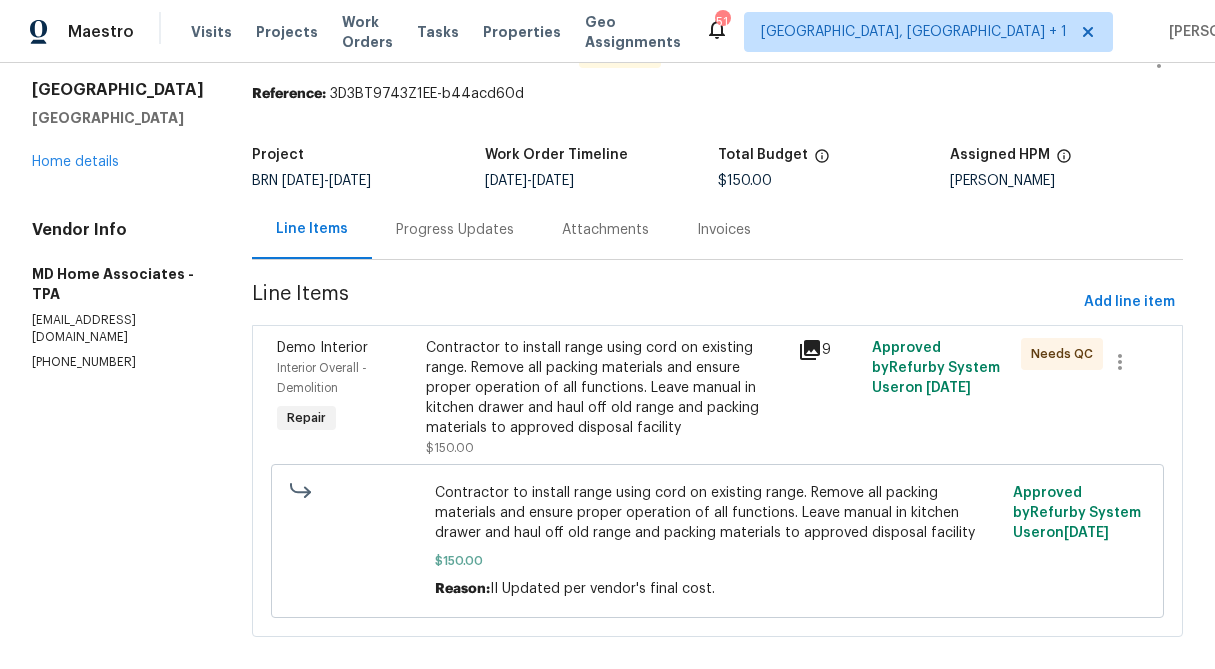scroll, scrollTop: 60, scrollLeft: 0, axis: vertical 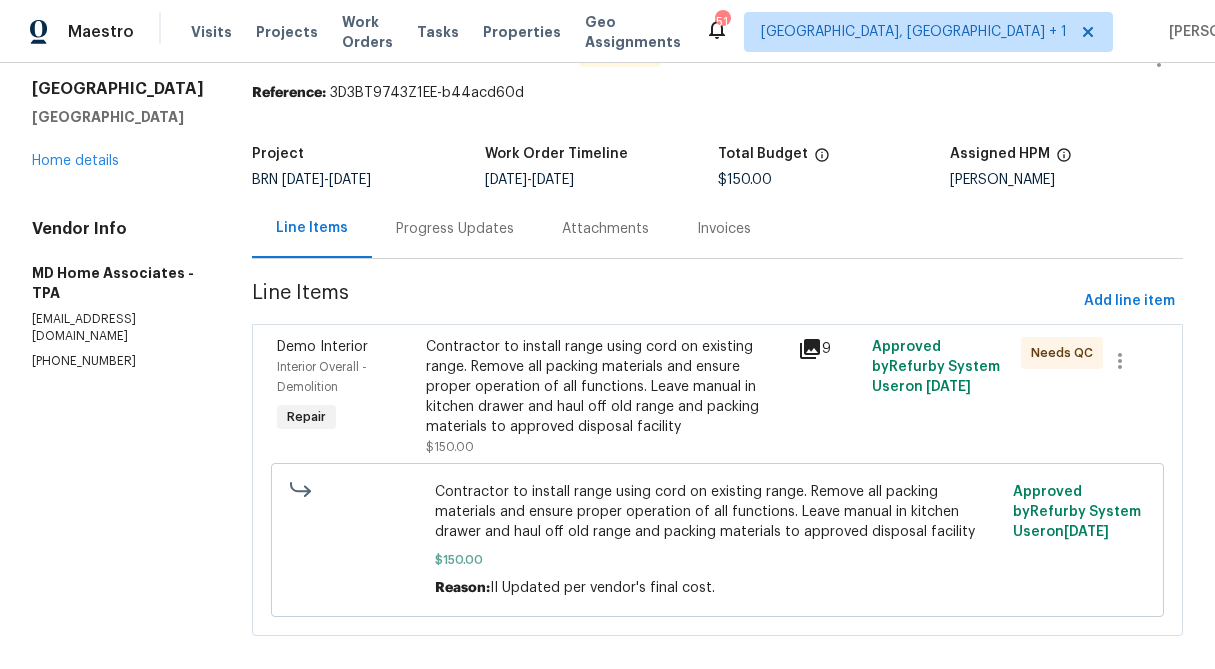 click on "Progress Updates" at bounding box center (455, 229) 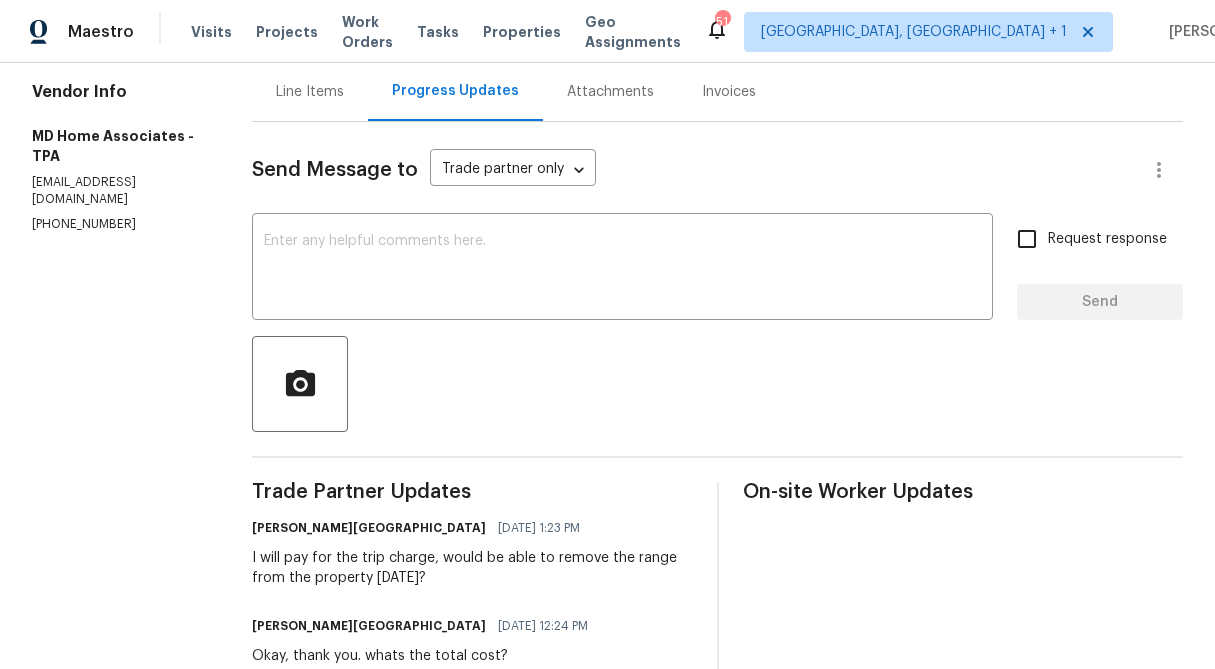 scroll, scrollTop: 0, scrollLeft: 0, axis: both 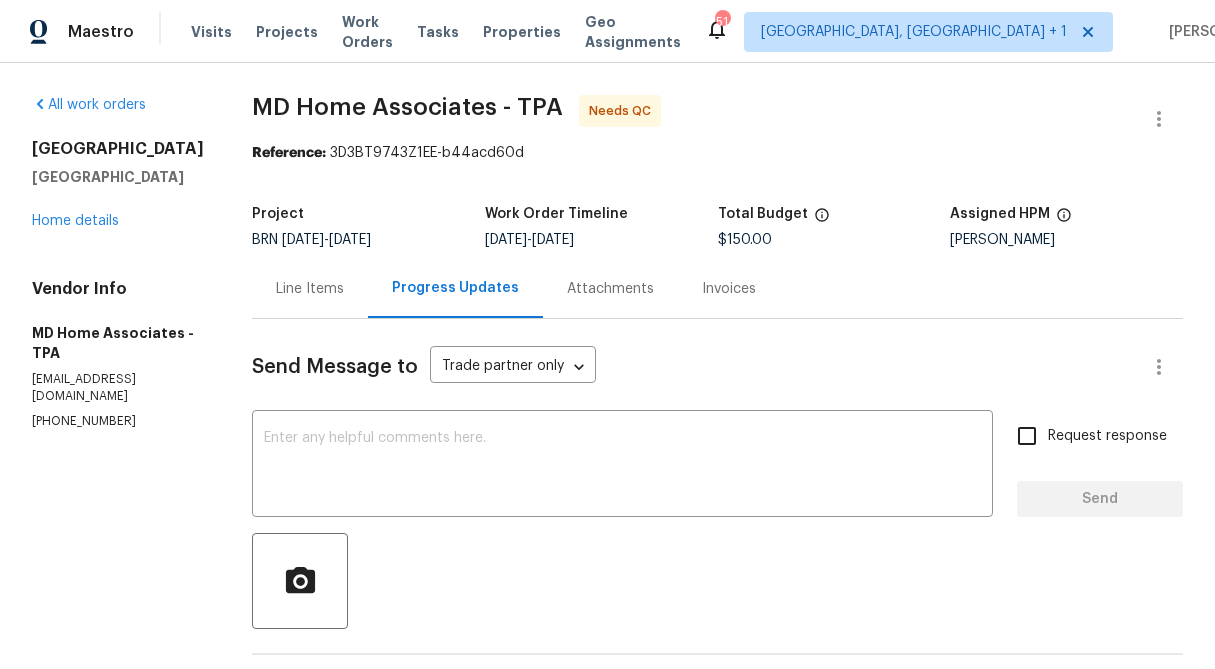 click on "Line Items" at bounding box center (310, 289) 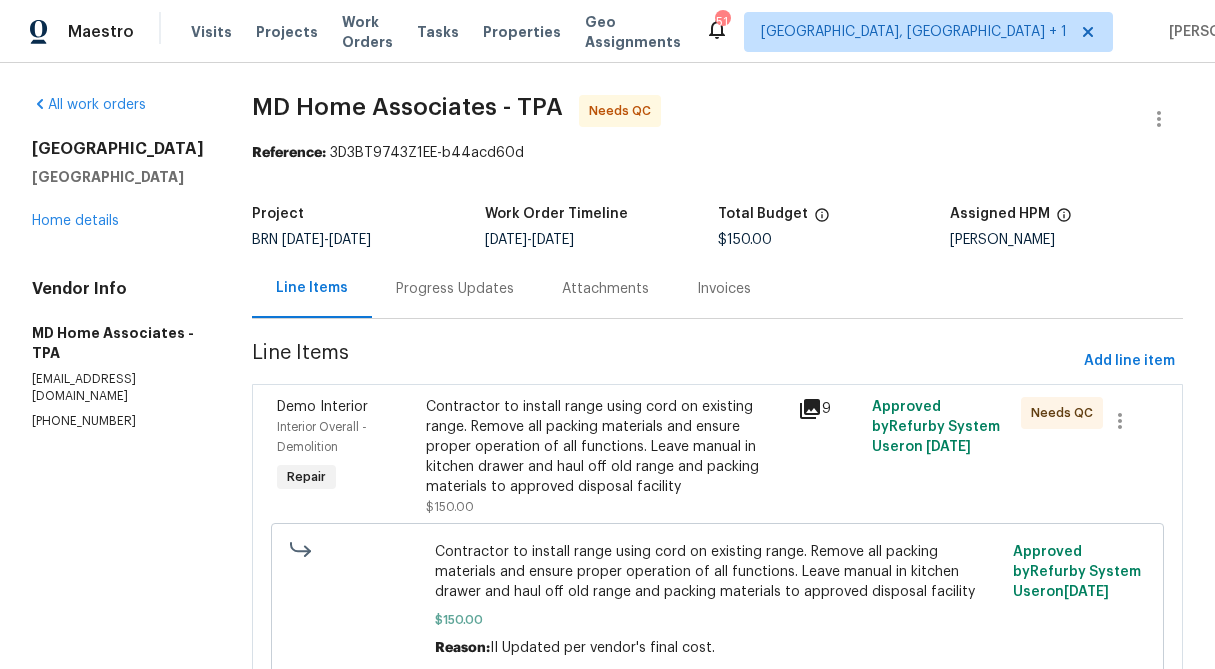 click on "Contractor to install range using cord on existing range. Remove all packing materials and ensure proper operation of all functions. Leave manual in kitchen drawer and haul off old range and packing materials to approved disposal facility $150.00" at bounding box center [606, 457] 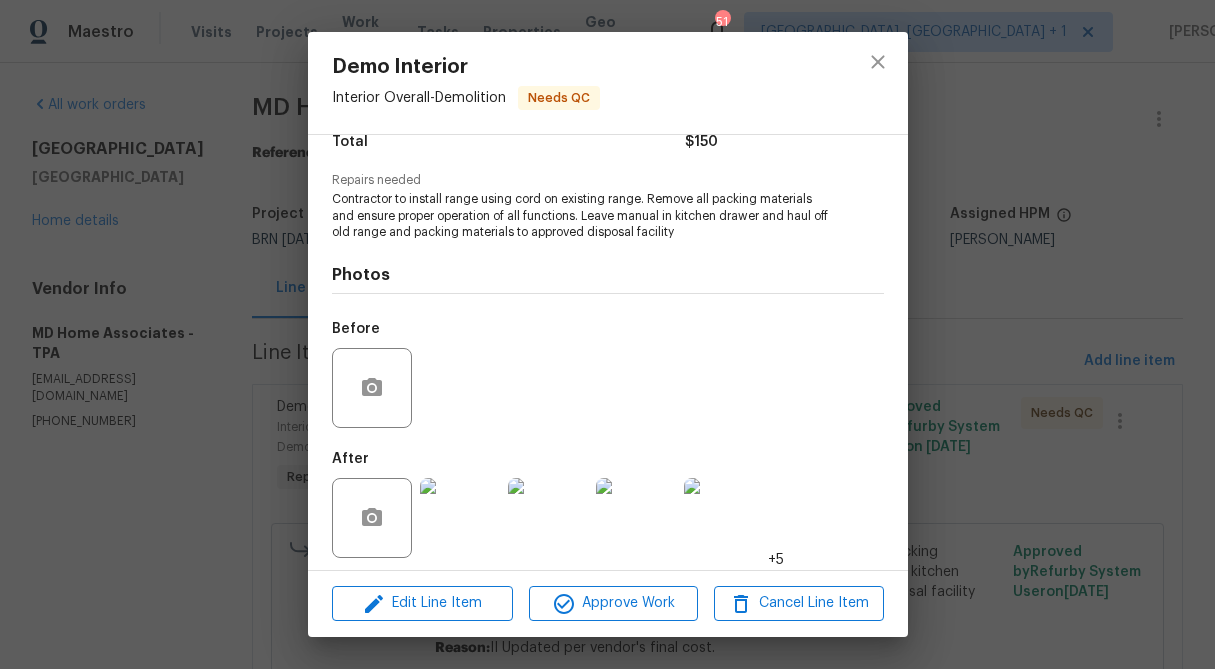 scroll, scrollTop: 185, scrollLeft: 0, axis: vertical 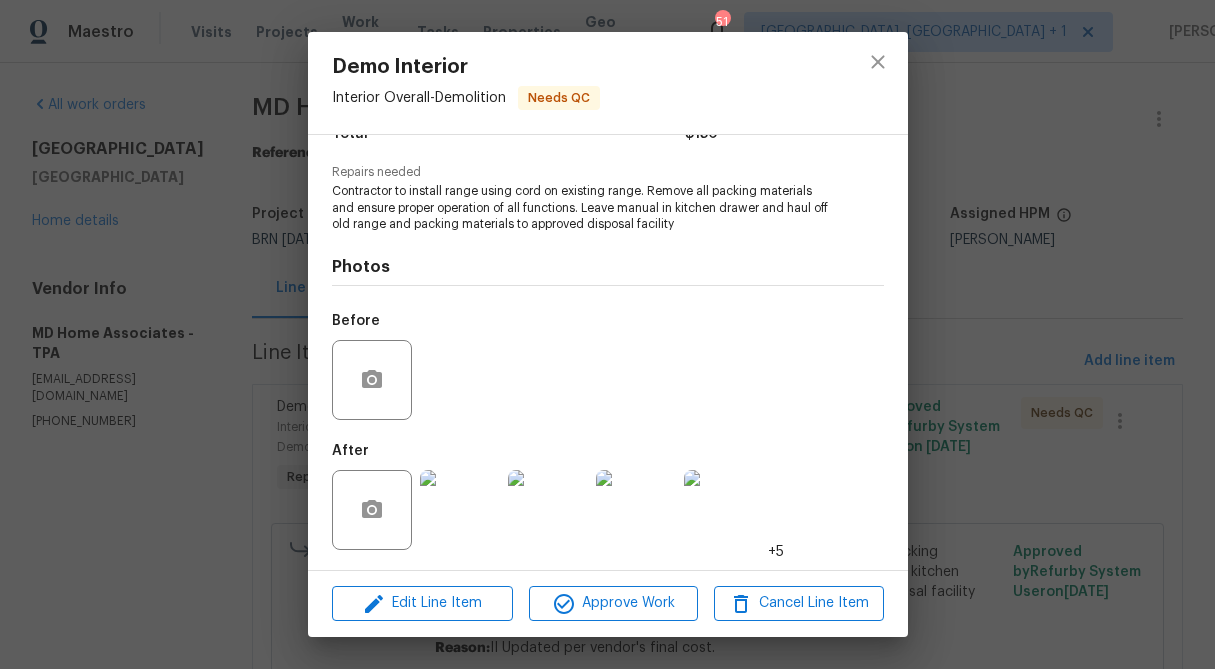 click at bounding box center [460, 510] 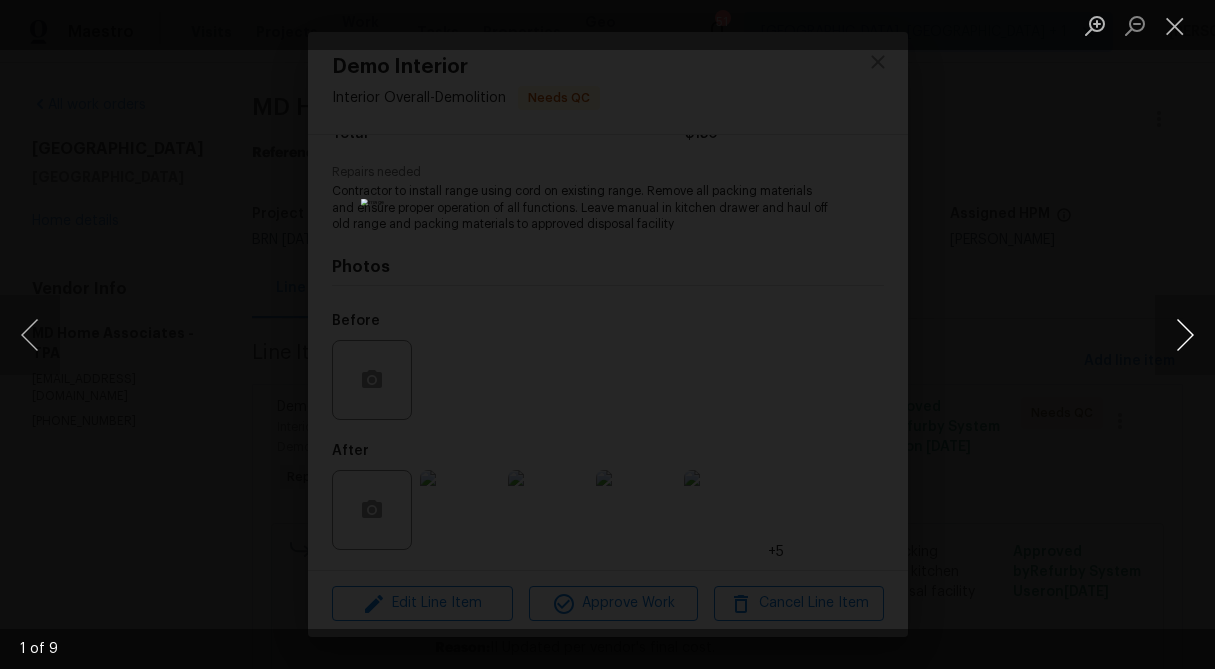 click at bounding box center [1185, 335] 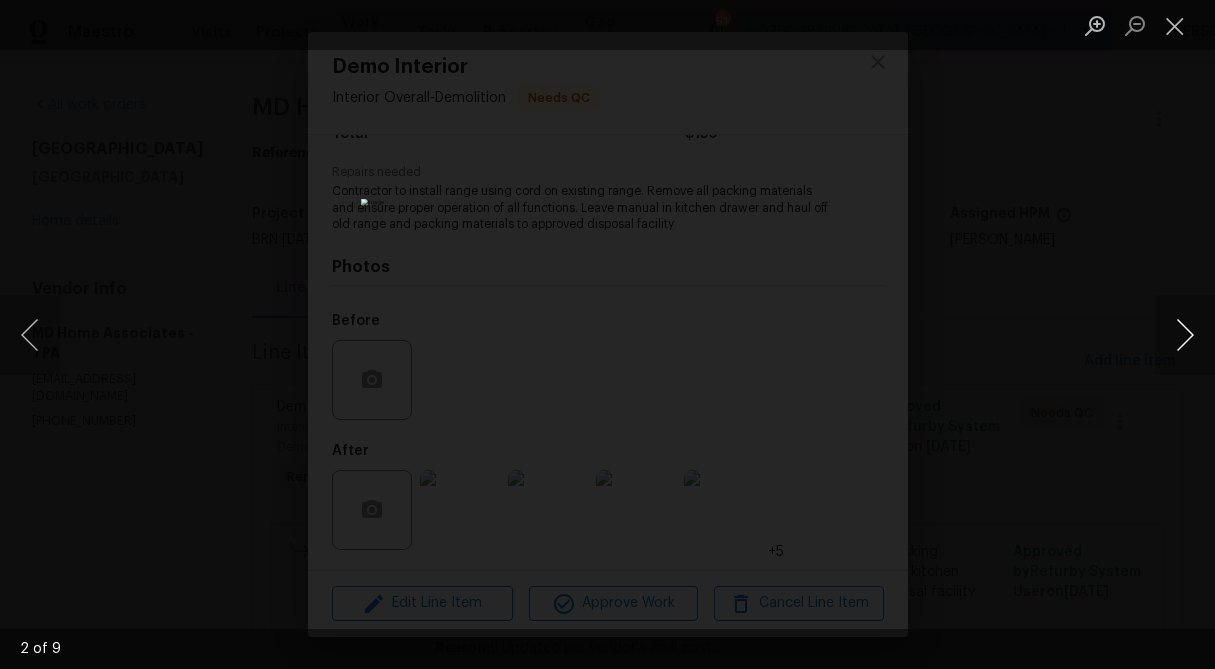 click at bounding box center [1185, 335] 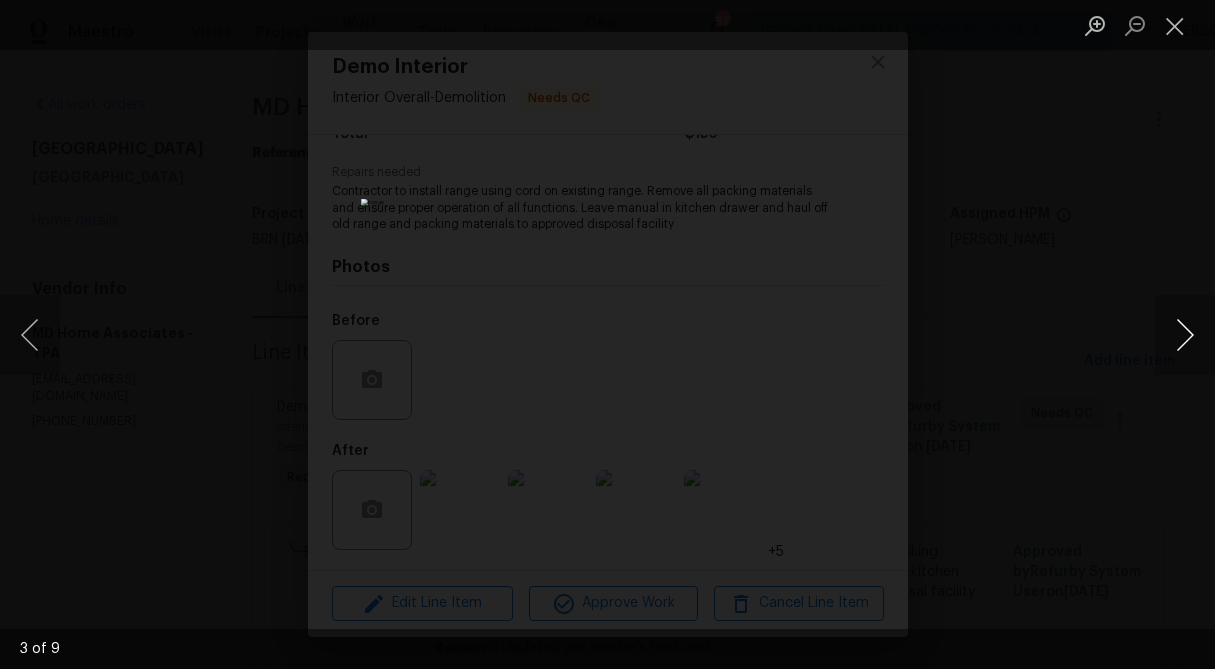 click at bounding box center [1185, 335] 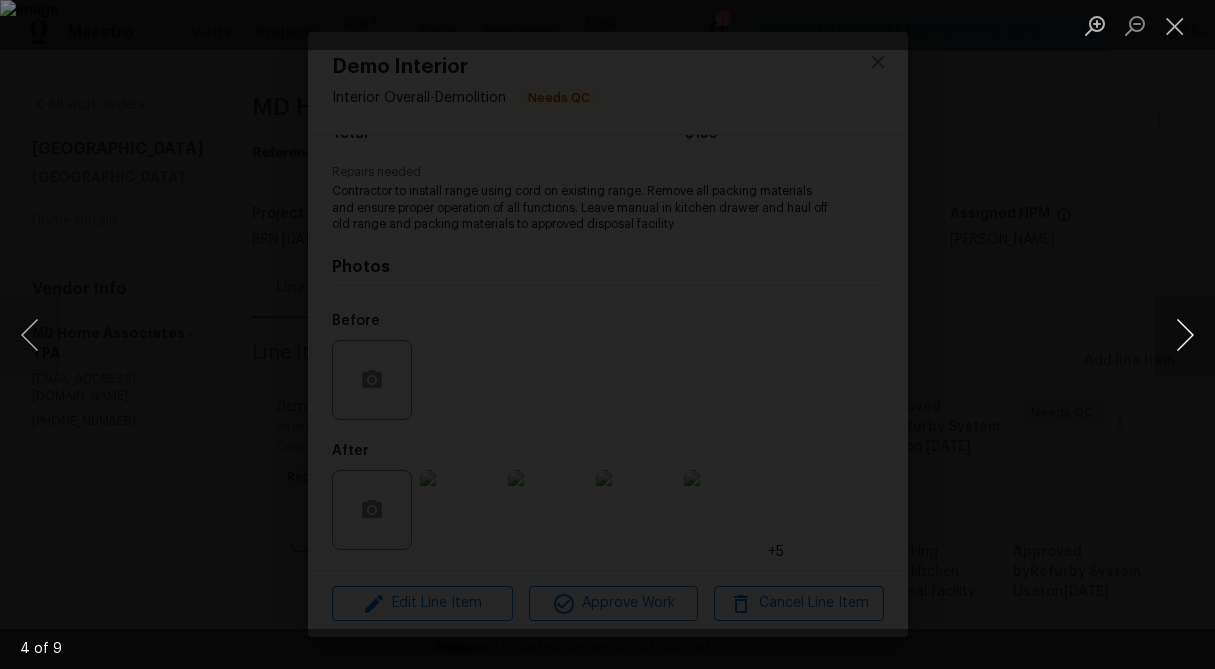 click at bounding box center [1185, 335] 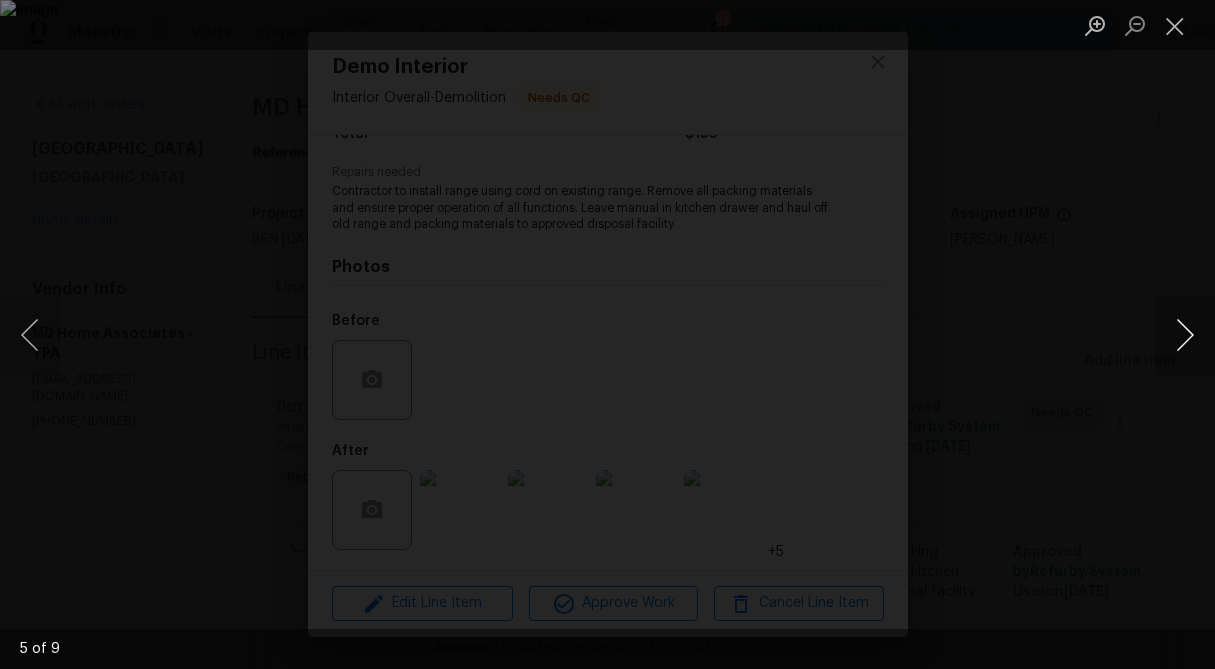 click at bounding box center [1185, 335] 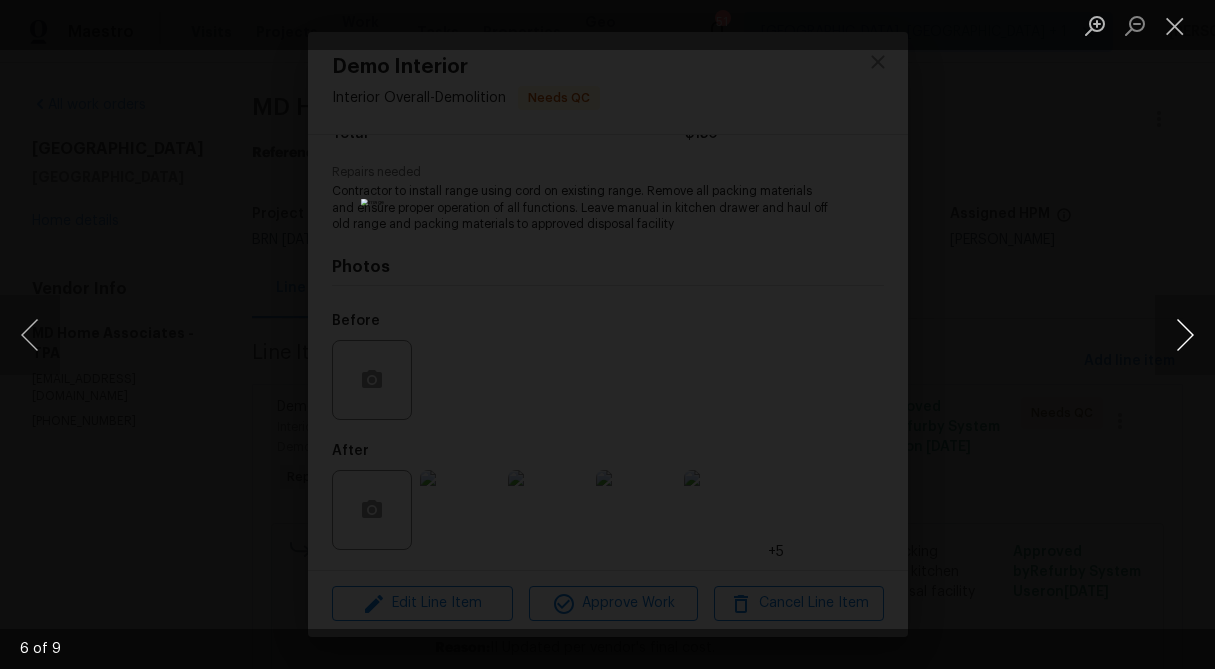 click at bounding box center (1185, 335) 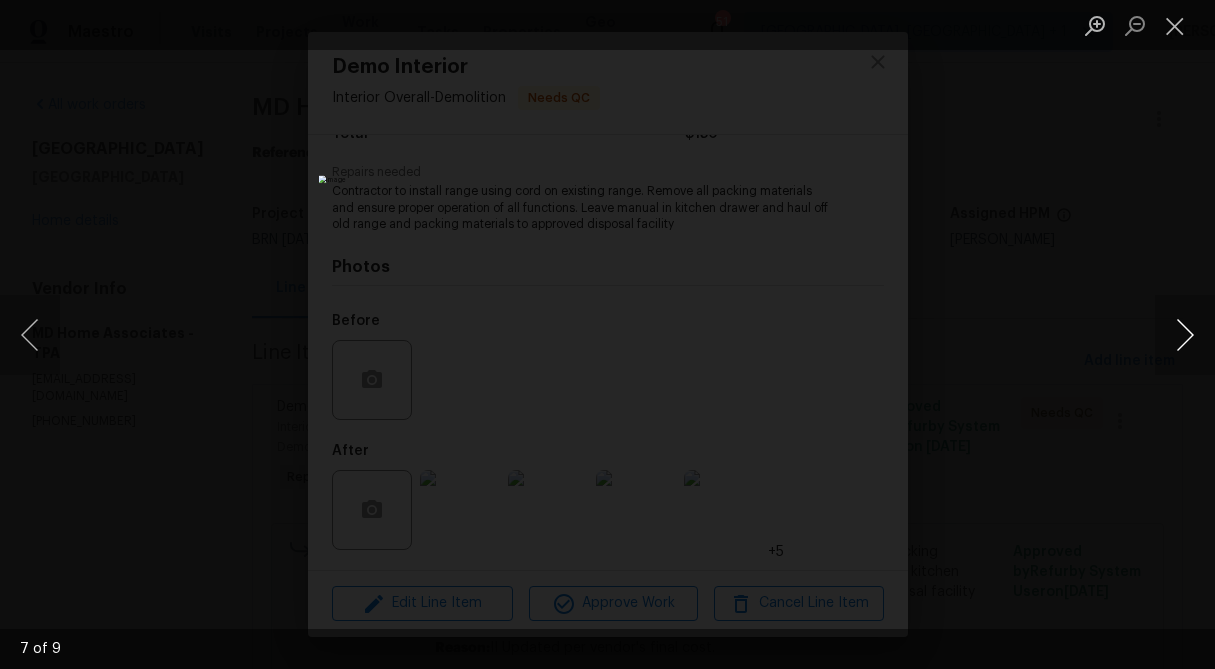 click at bounding box center (1185, 335) 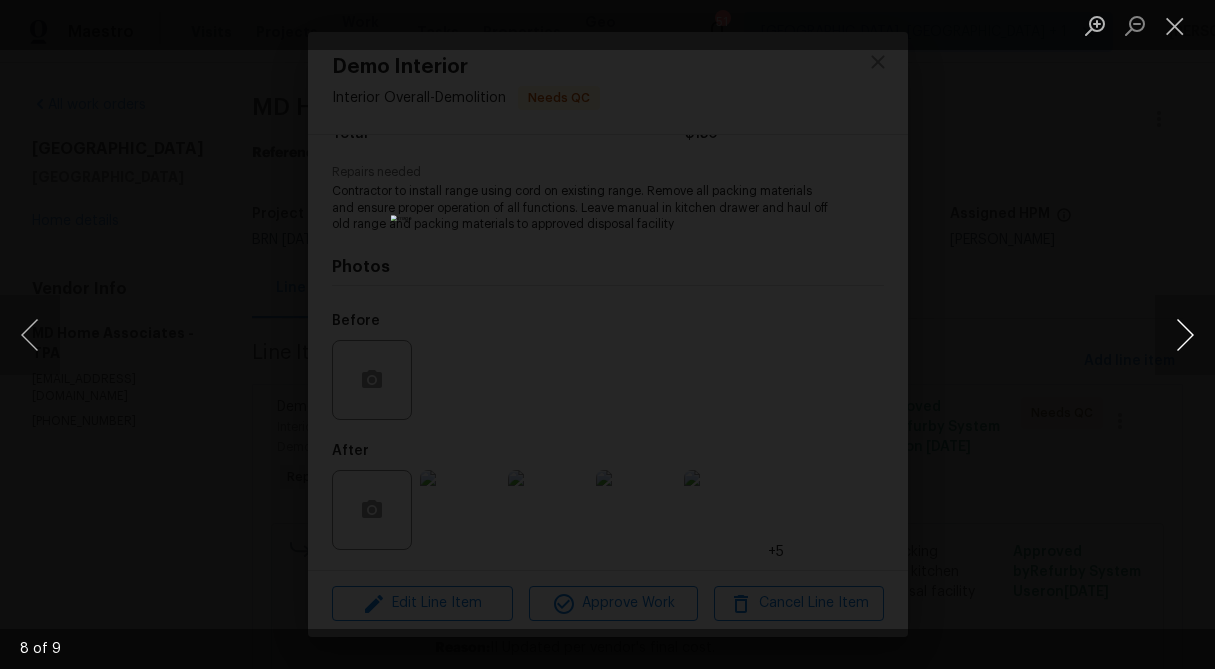 click at bounding box center (1185, 335) 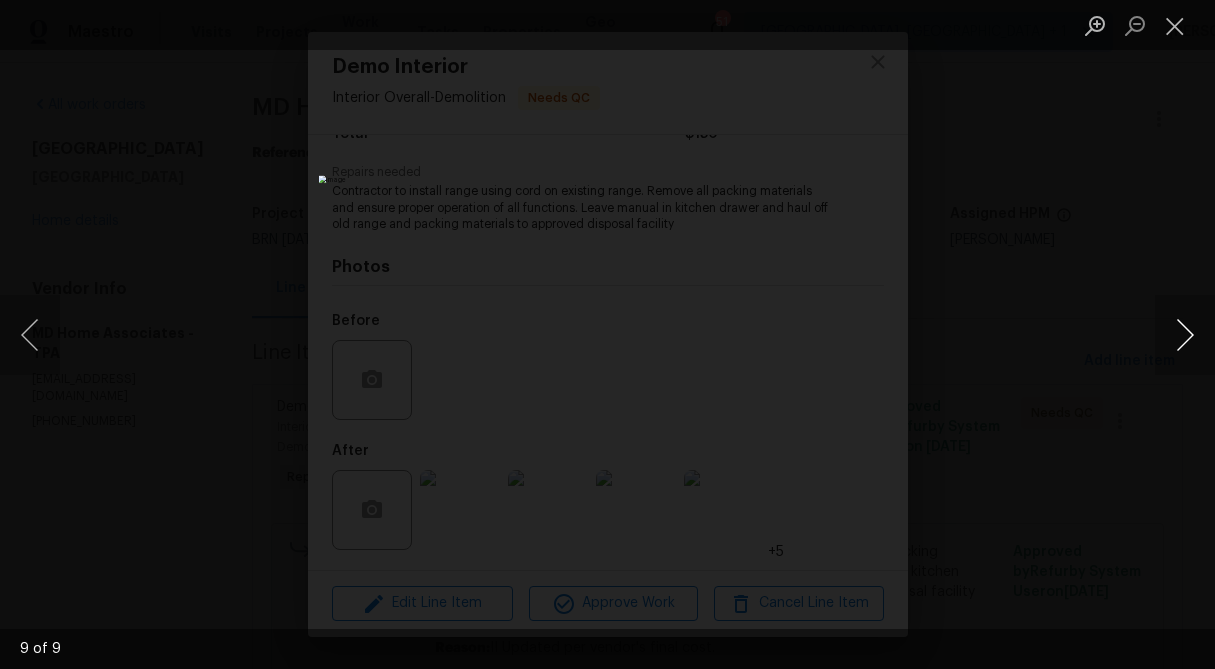 click at bounding box center [1185, 335] 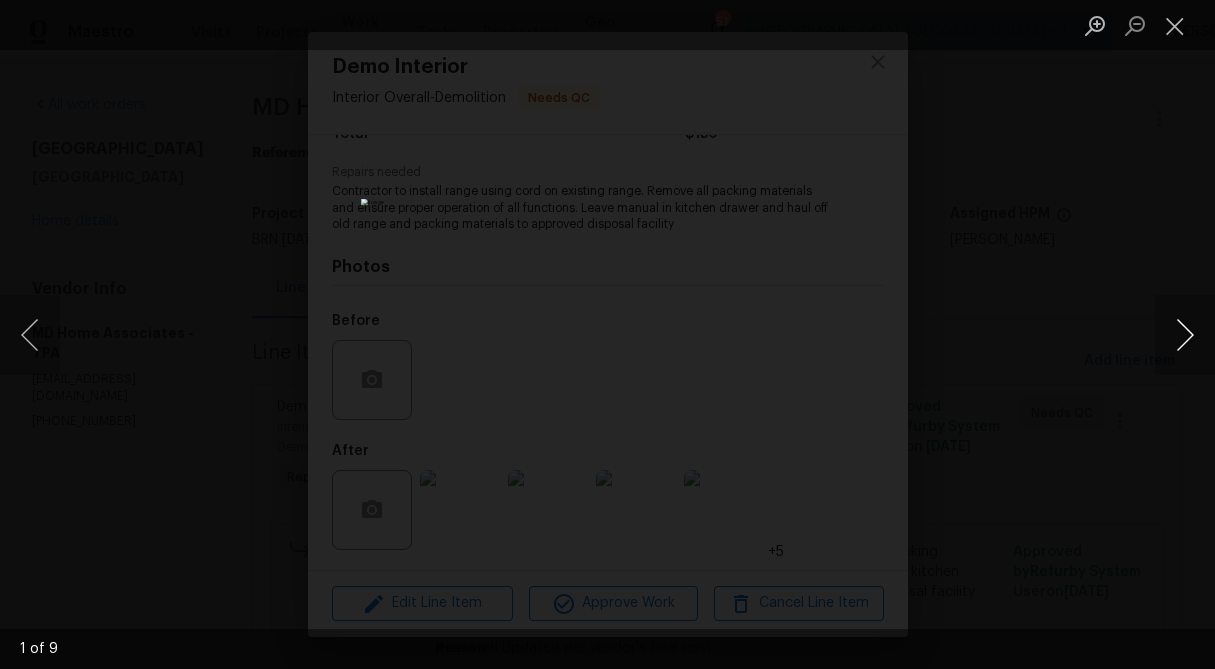 click at bounding box center [1185, 335] 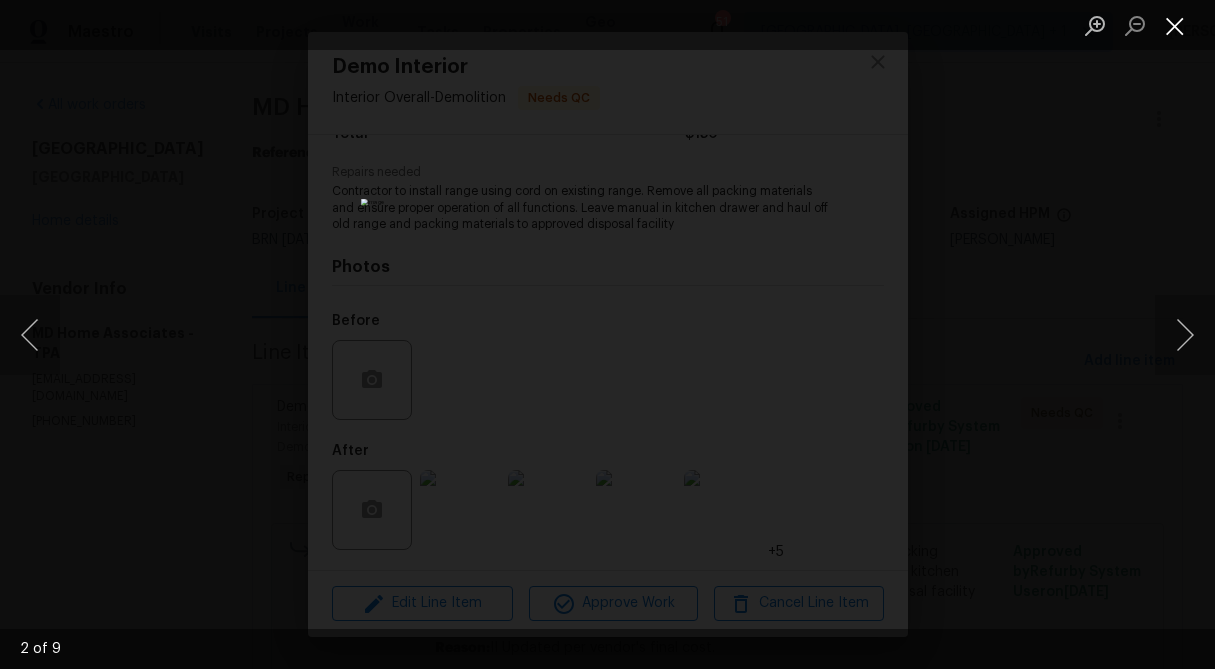 click at bounding box center [1175, 25] 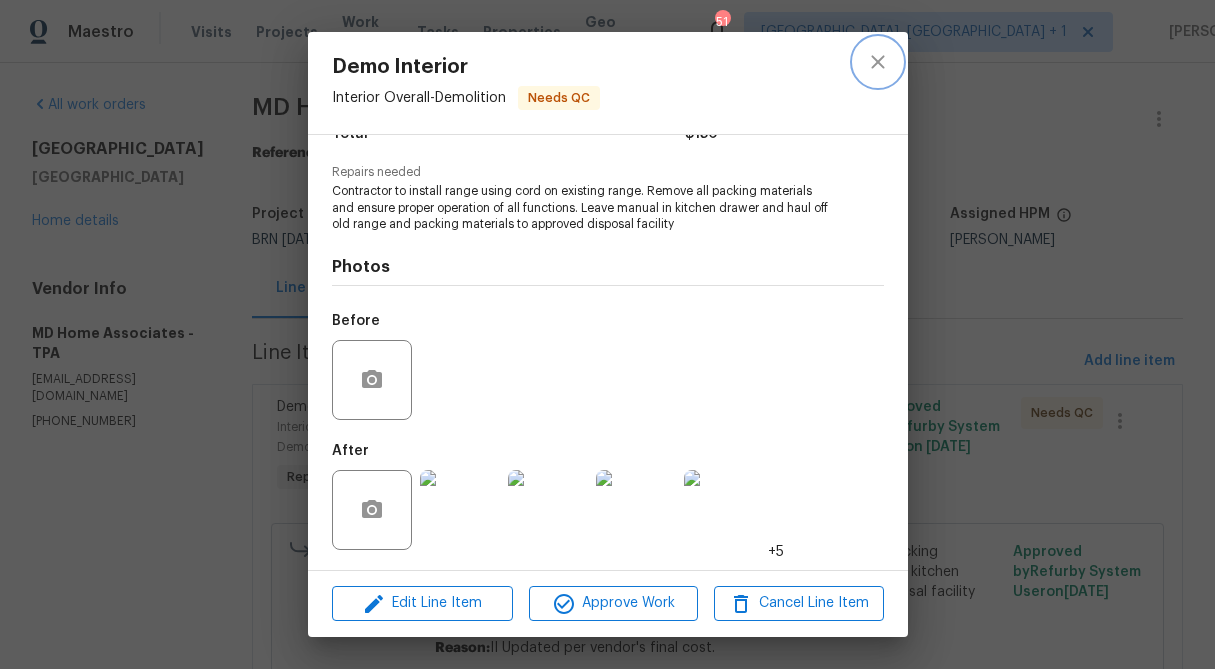 click 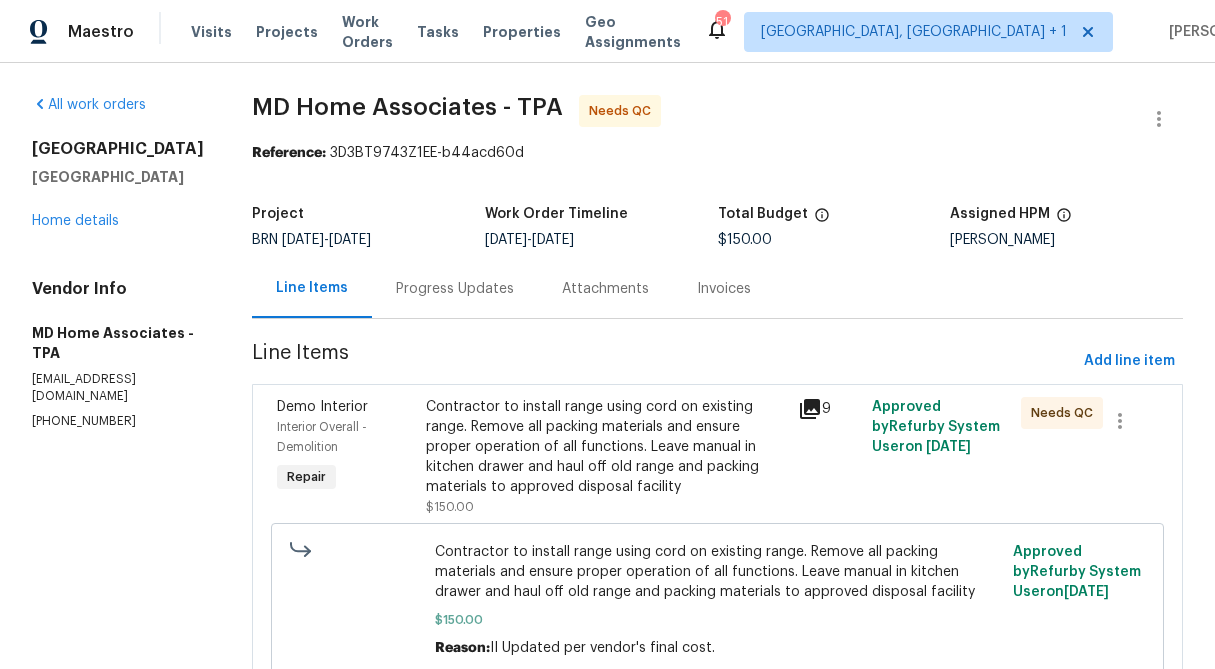 click on "Progress Updates" at bounding box center (455, 289) 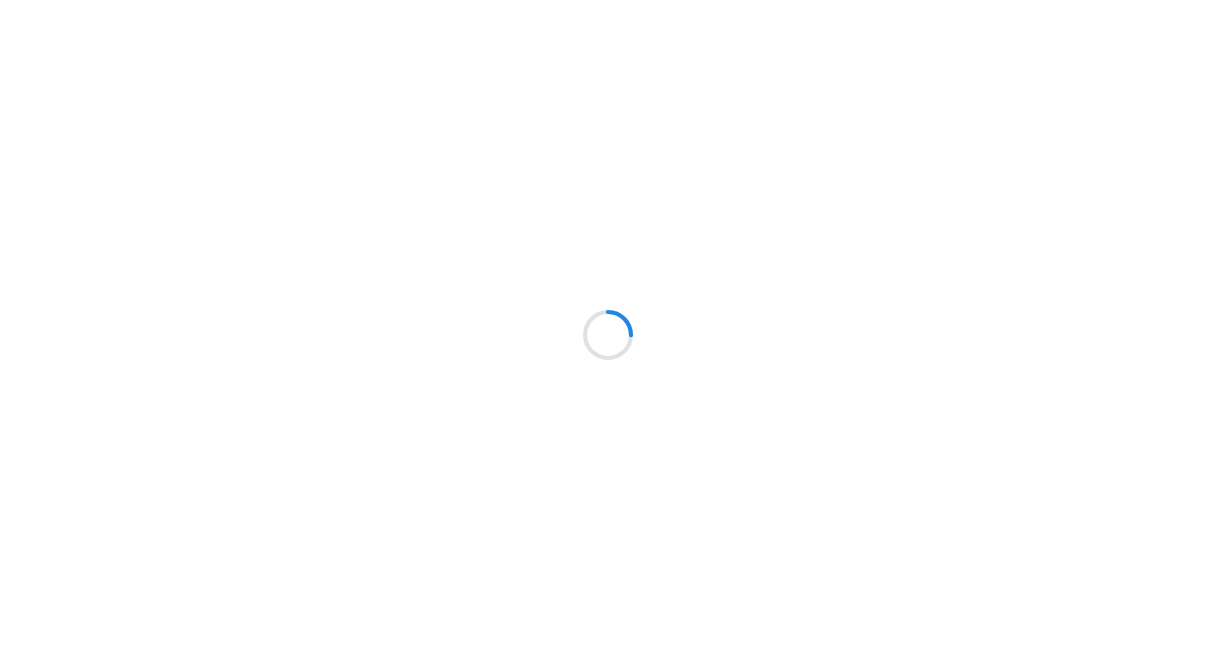 scroll, scrollTop: 0, scrollLeft: 0, axis: both 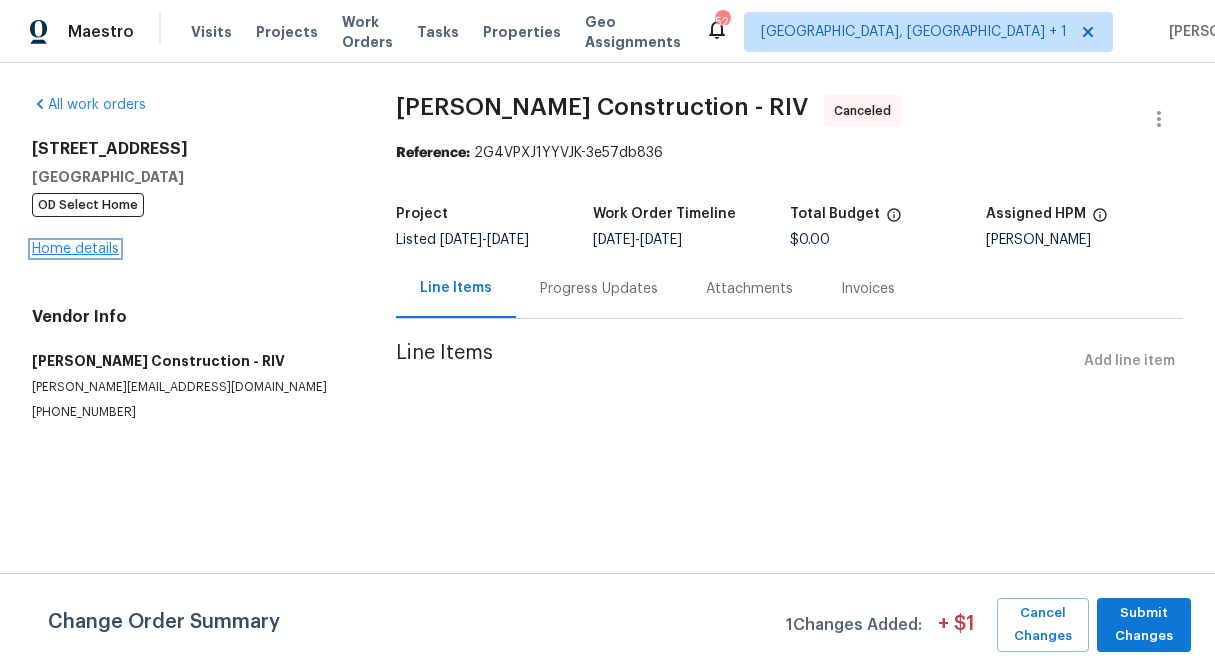 click on "Home details" at bounding box center [75, 249] 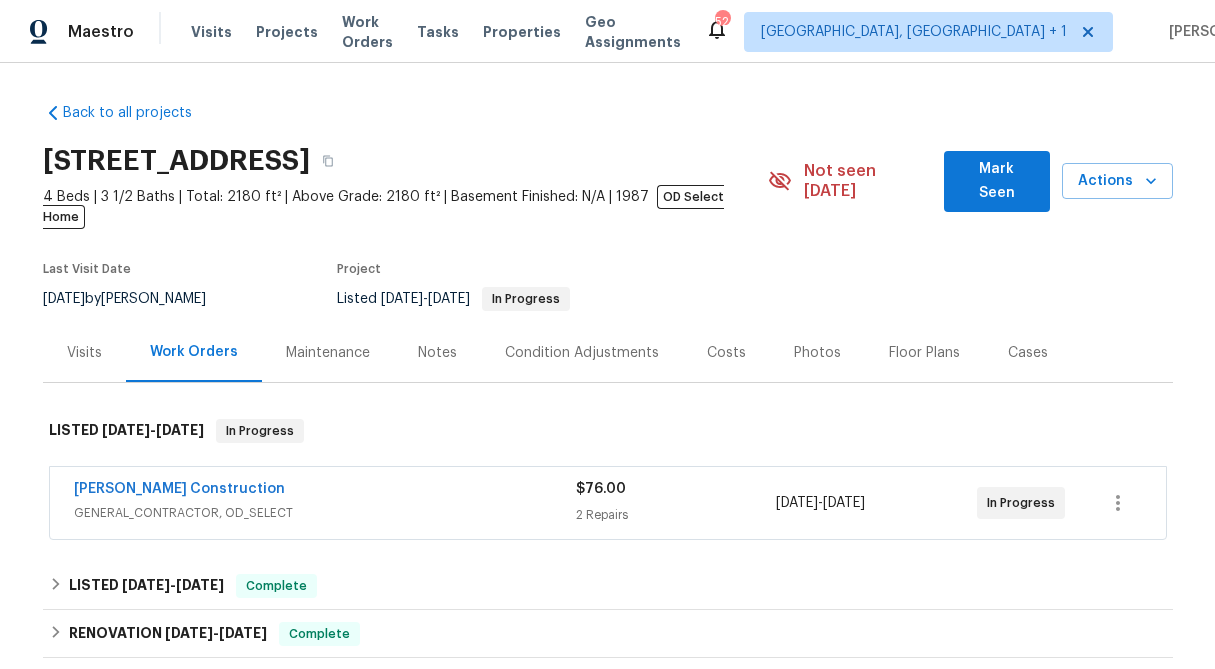 click on "GENERAL_CONTRACTOR, OD_SELECT" at bounding box center [325, 513] 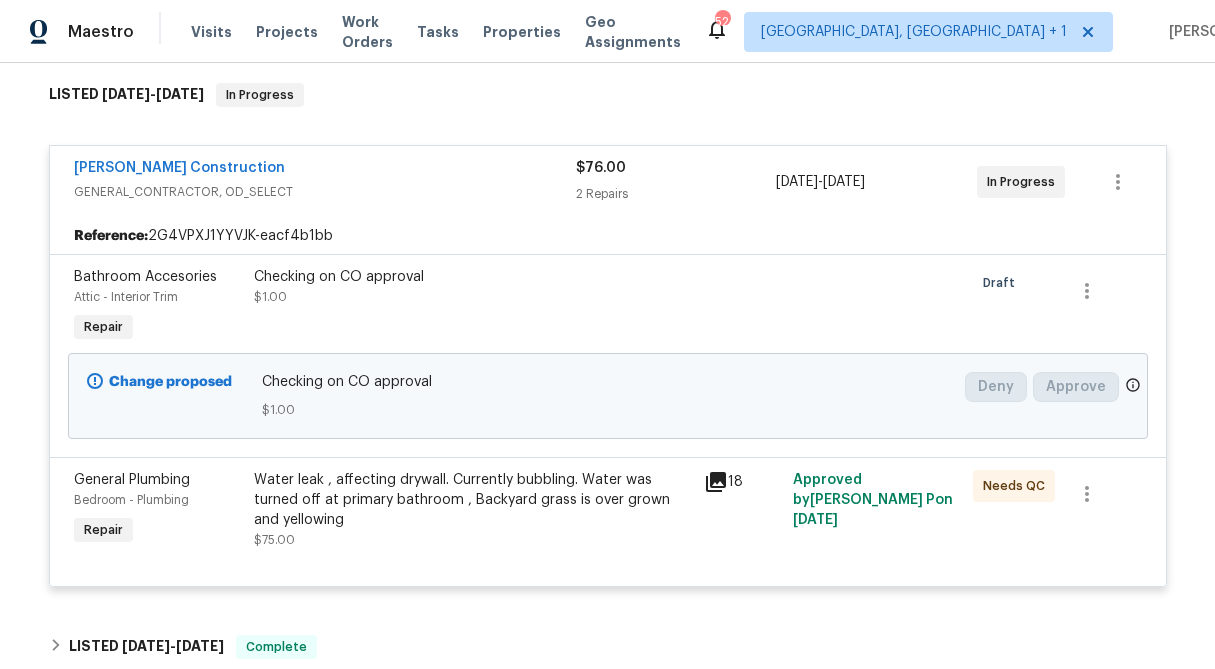 scroll, scrollTop: 417, scrollLeft: 0, axis: vertical 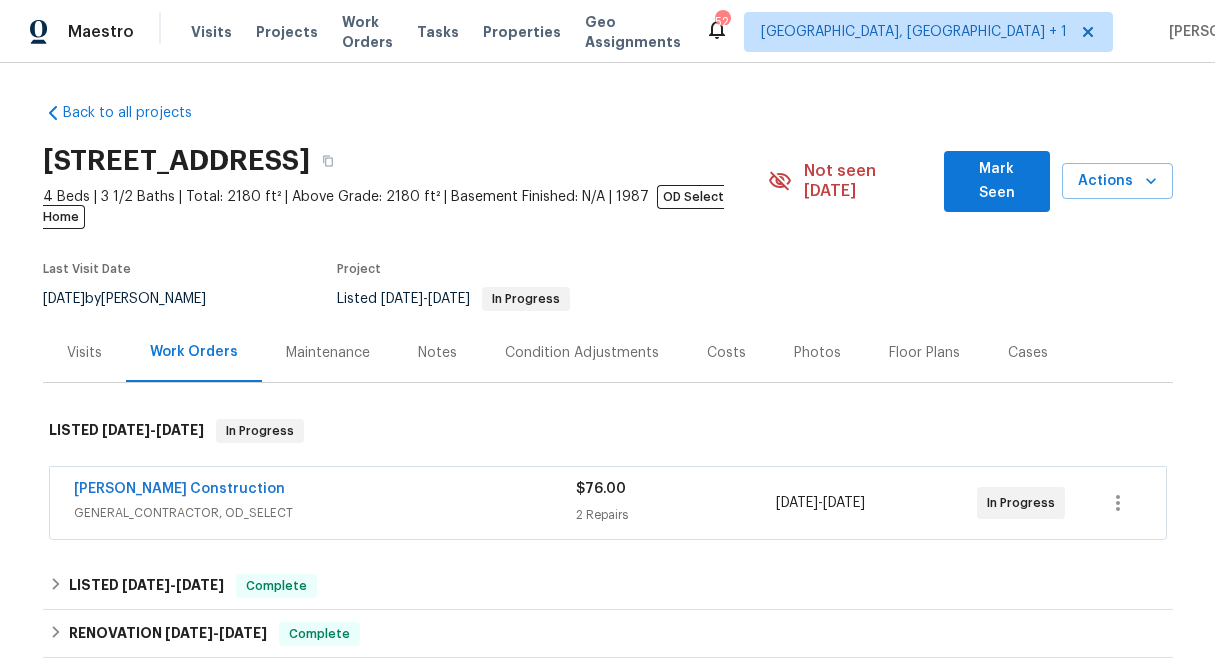 click on "2 Repairs" at bounding box center (676, 515) 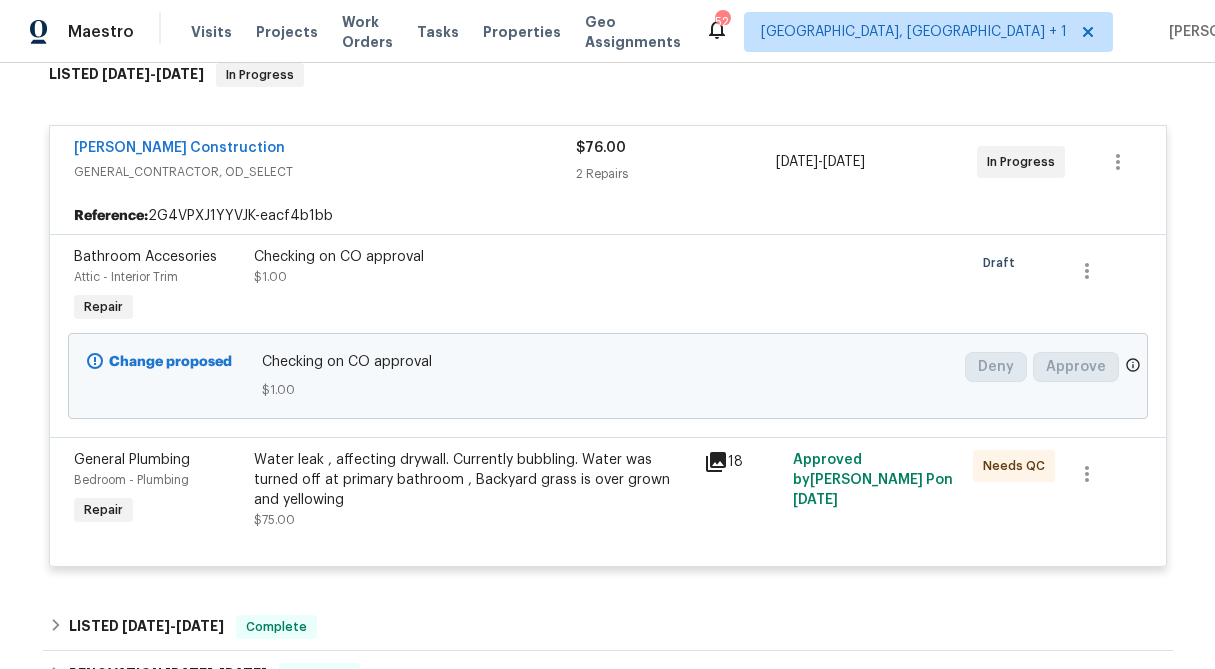 scroll, scrollTop: 361, scrollLeft: 0, axis: vertical 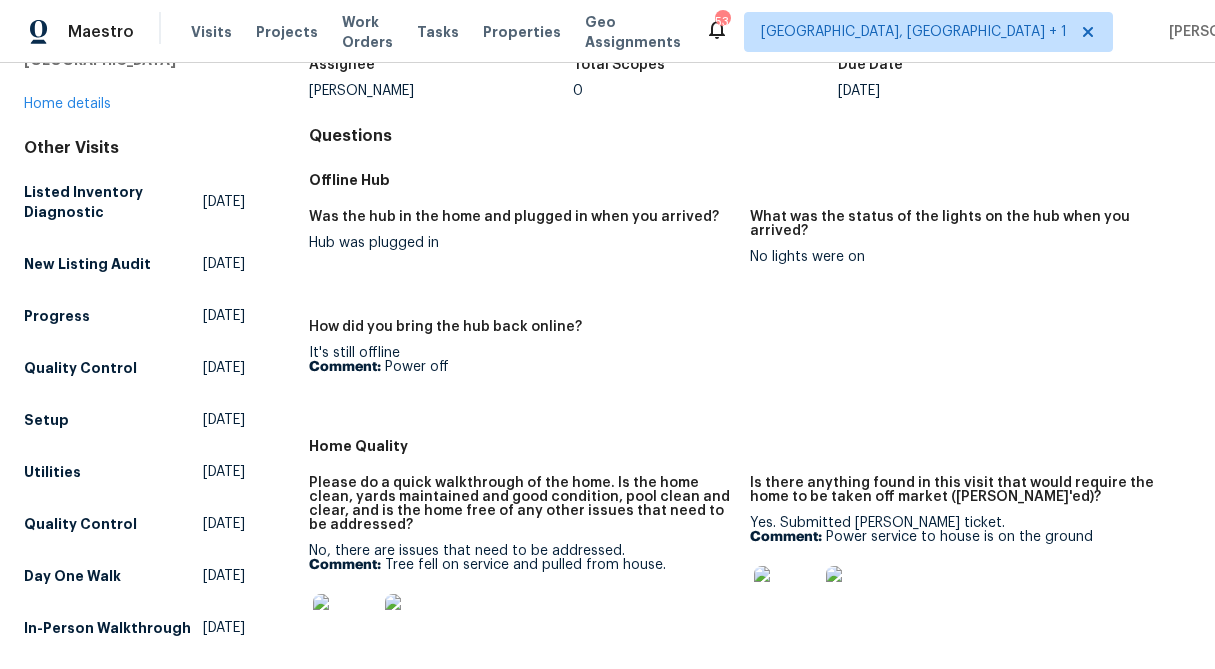 click on "[STREET_ADDRESS][US_STATE] Home details" at bounding box center [134, 58] 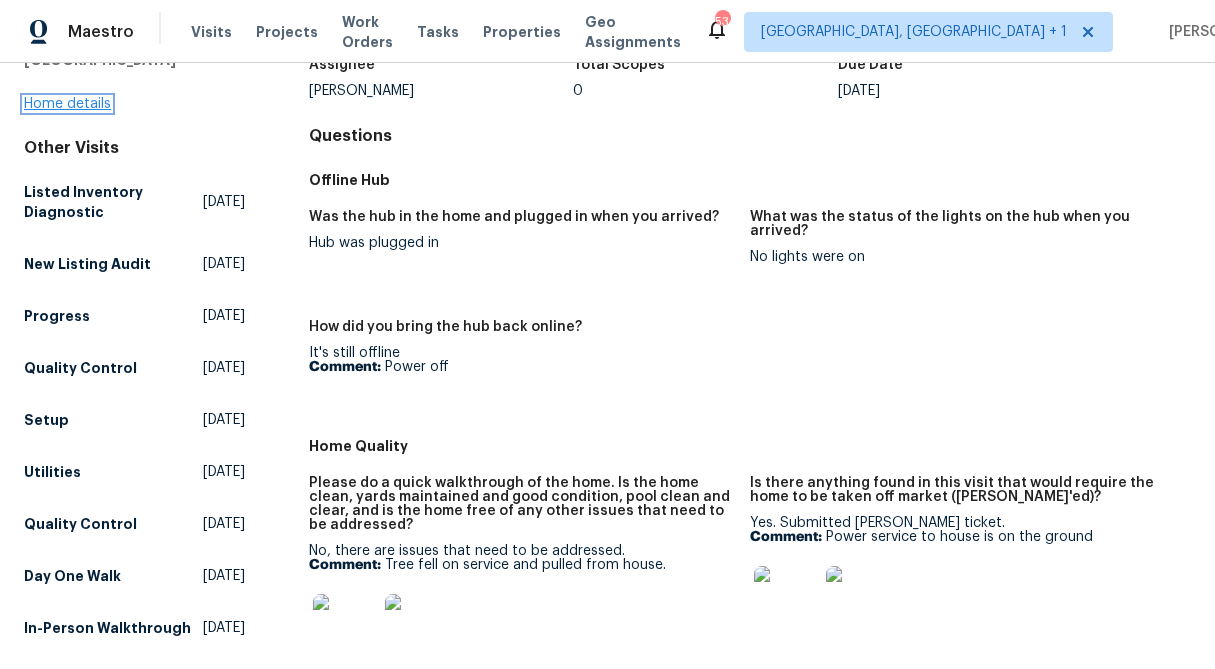click on "Home details" at bounding box center (67, 104) 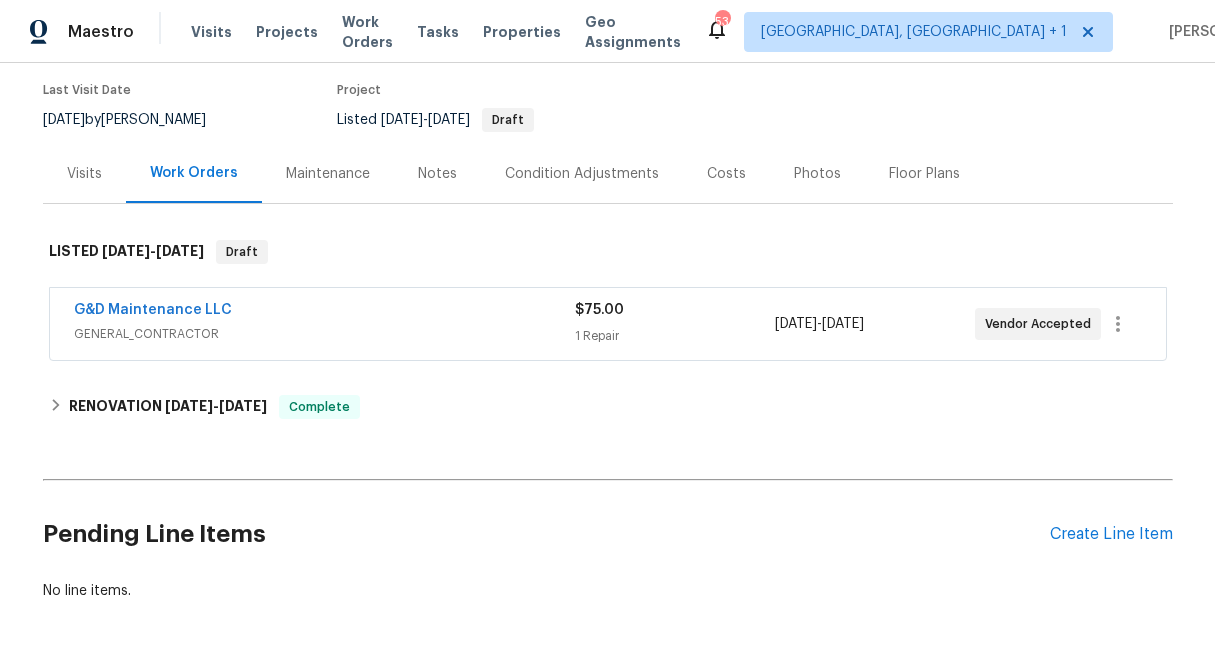 scroll, scrollTop: 227, scrollLeft: 0, axis: vertical 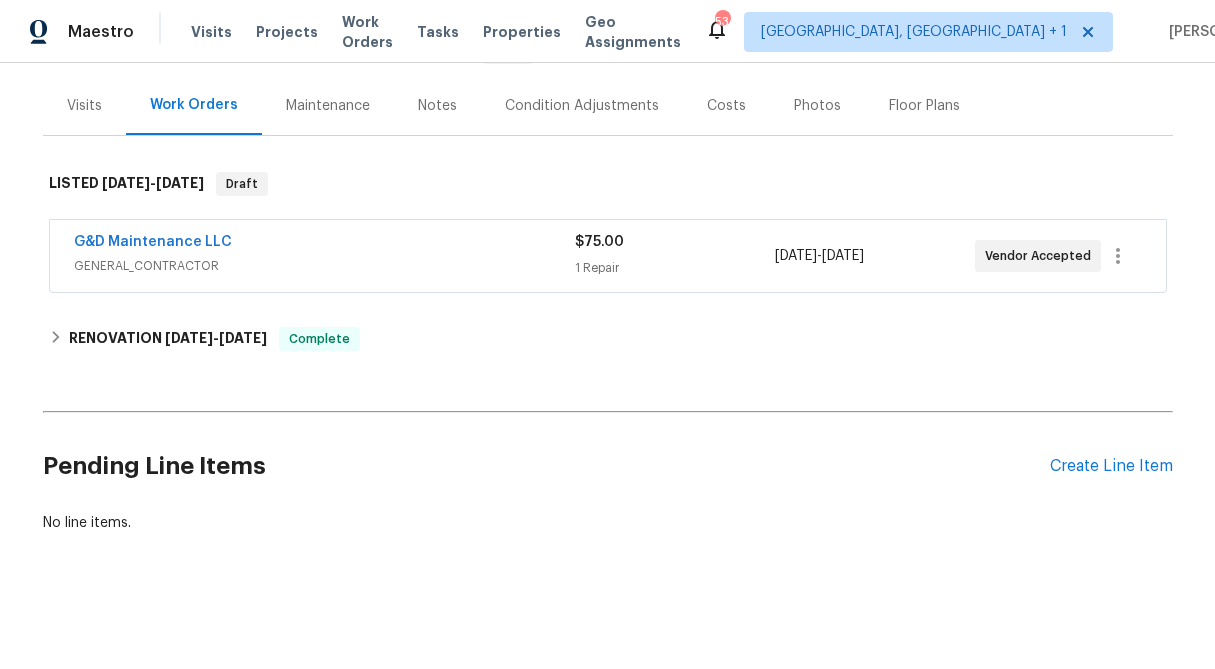 click on "1 Repair" at bounding box center (675, 268) 